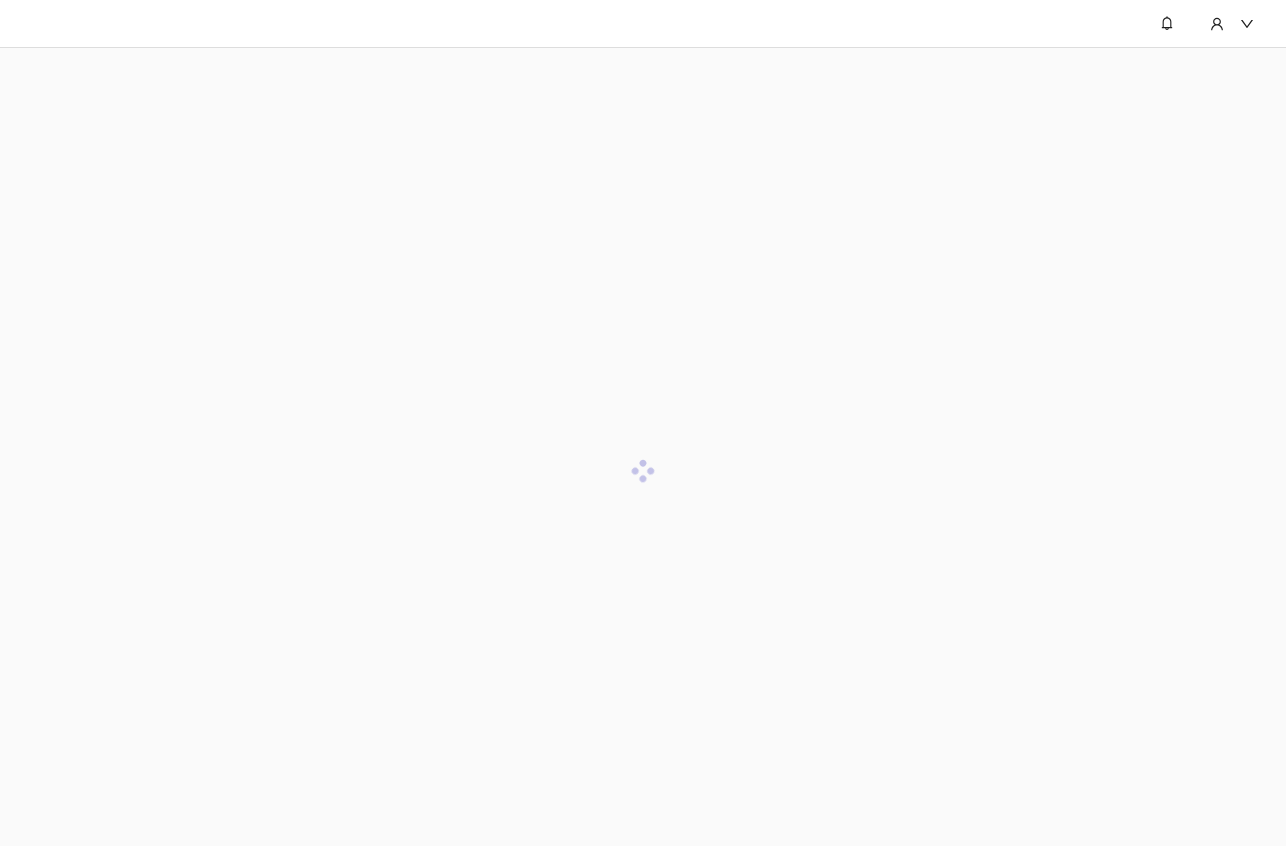 scroll, scrollTop: 0, scrollLeft: 0, axis: both 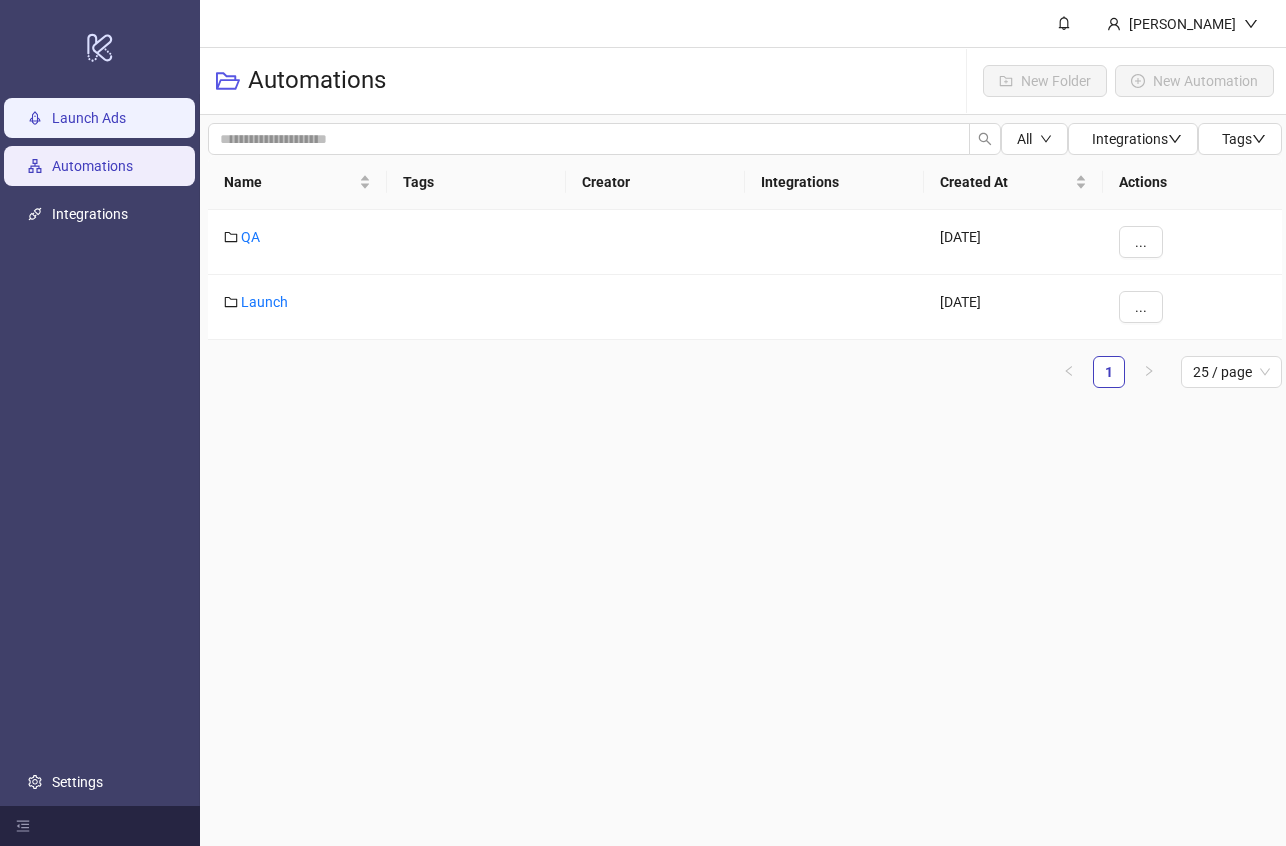 click on "Launch Ads" at bounding box center (89, 118) 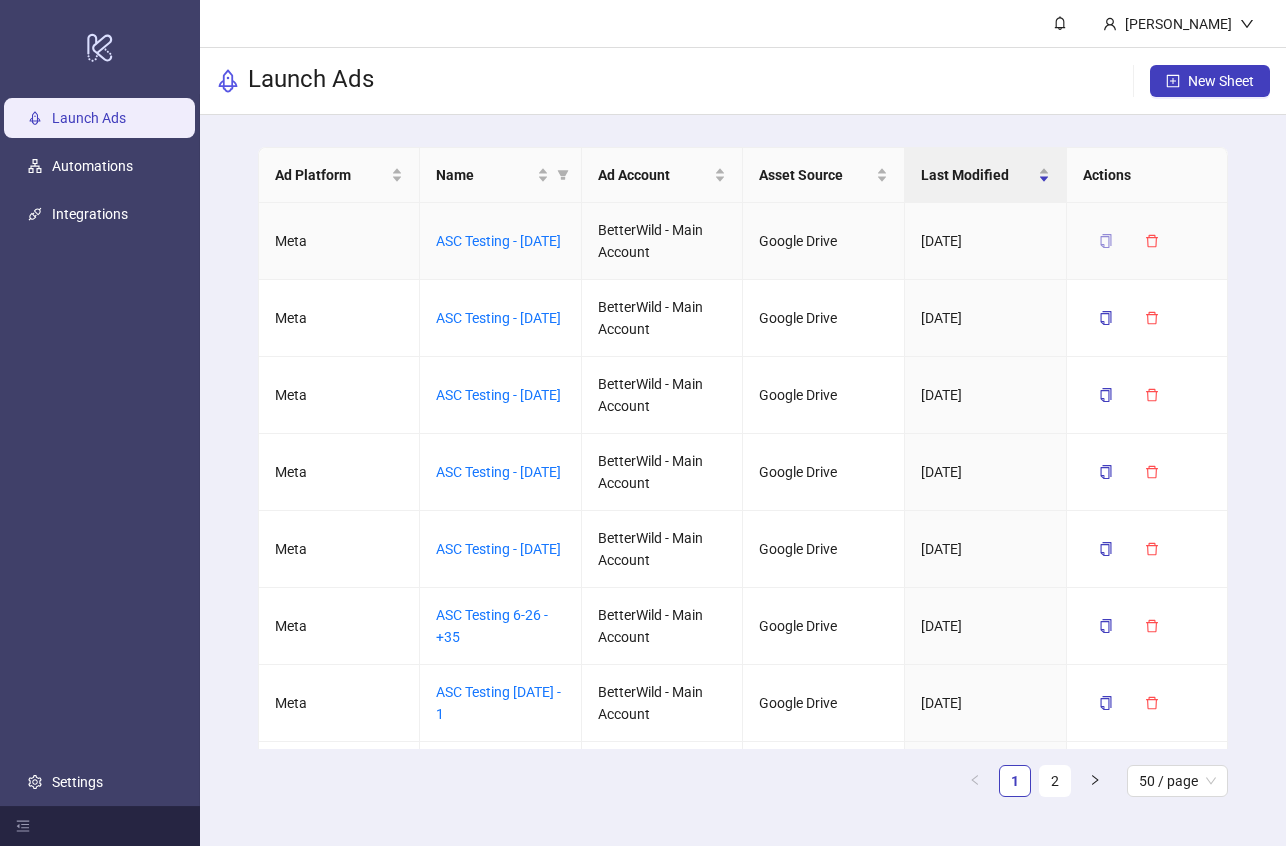 click 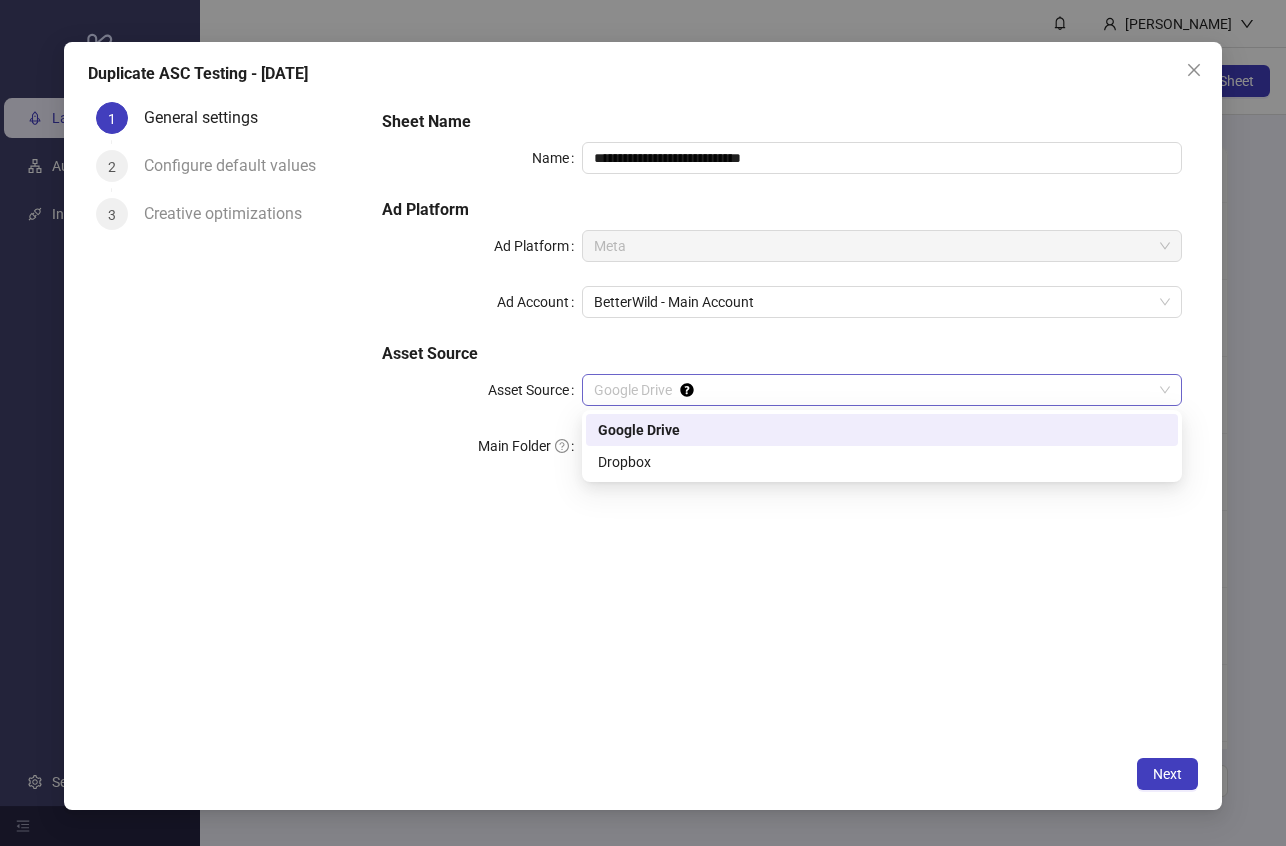 click on "Google Drive" at bounding box center (882, 390) 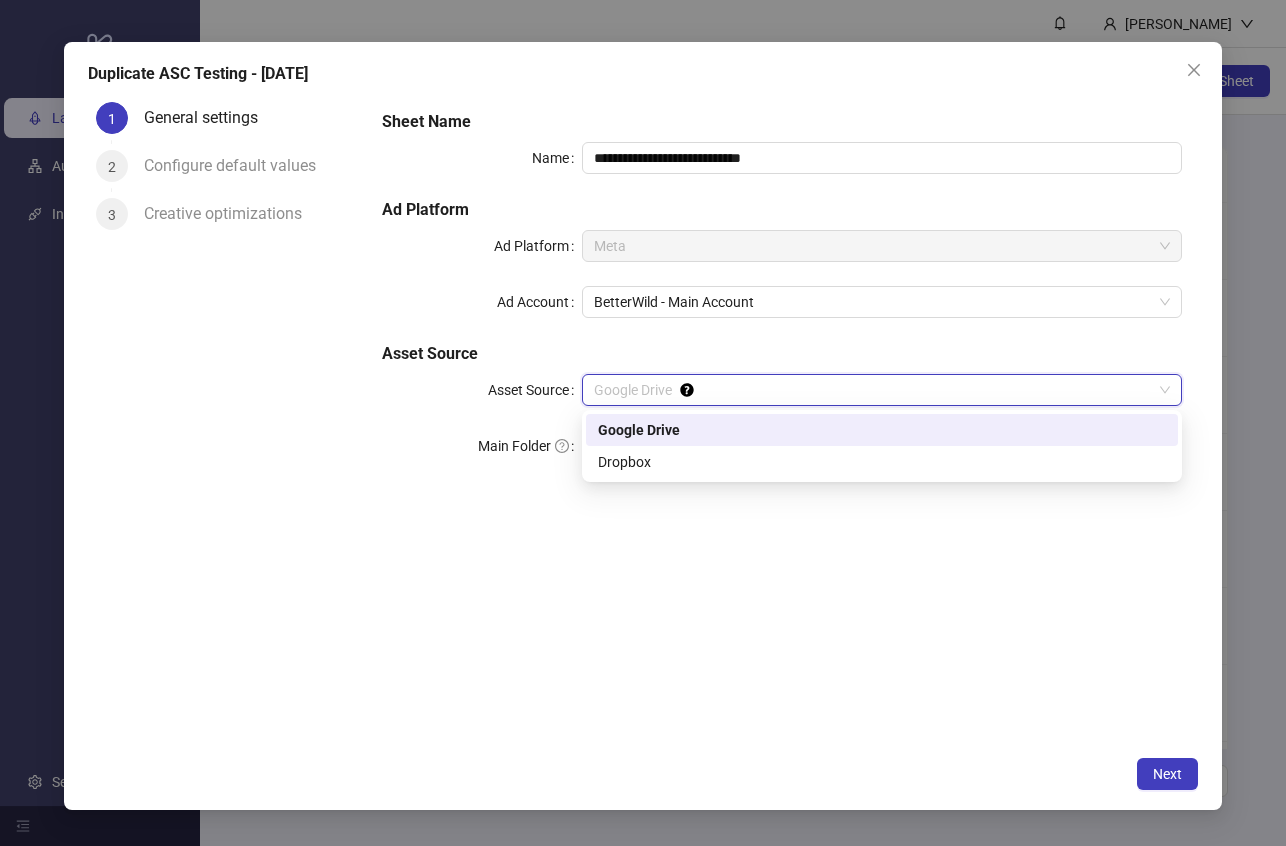 click on "Google Drive" at bounding box center [882, 430] 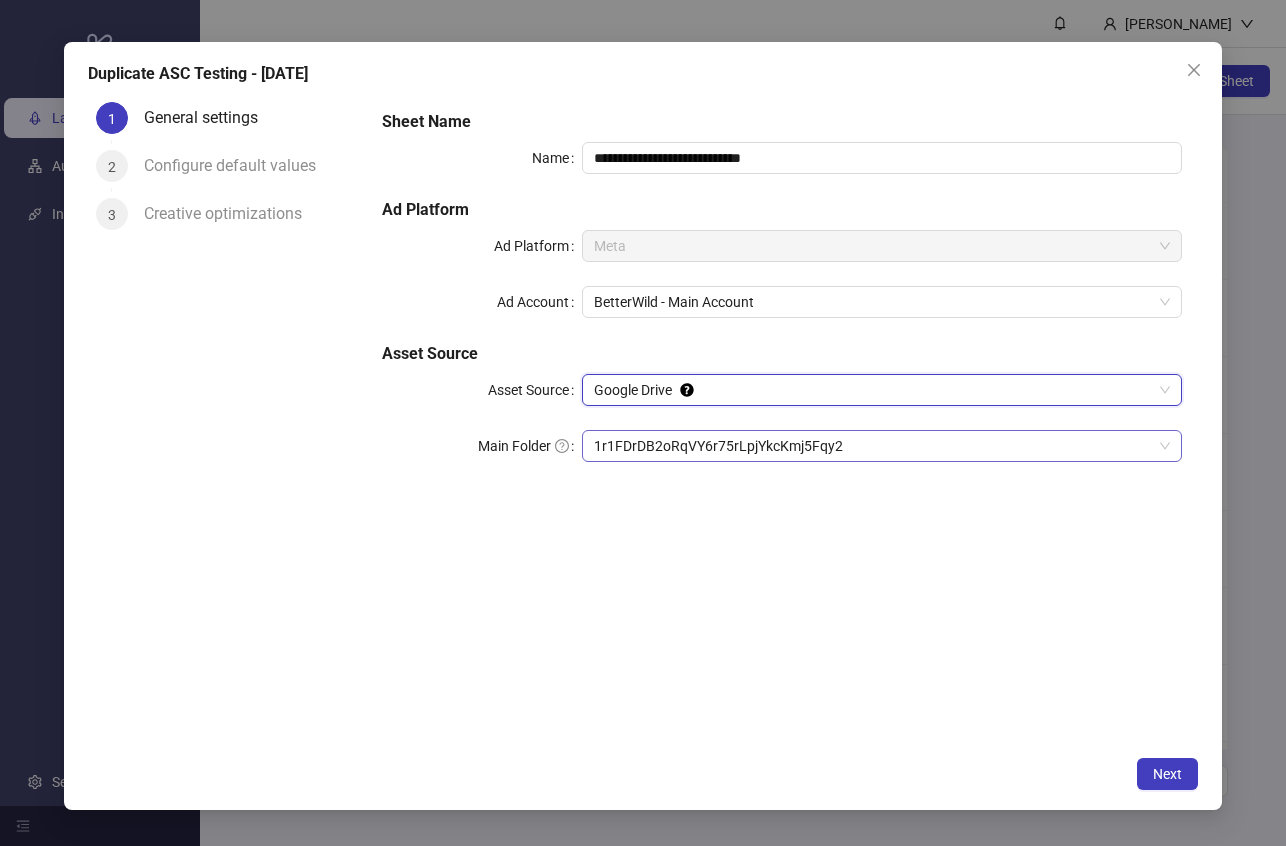 click on "1r1FDrDB2oRqVY6r75rLpjYkcKmj5Fqy2" at bounding box center [882, 446] 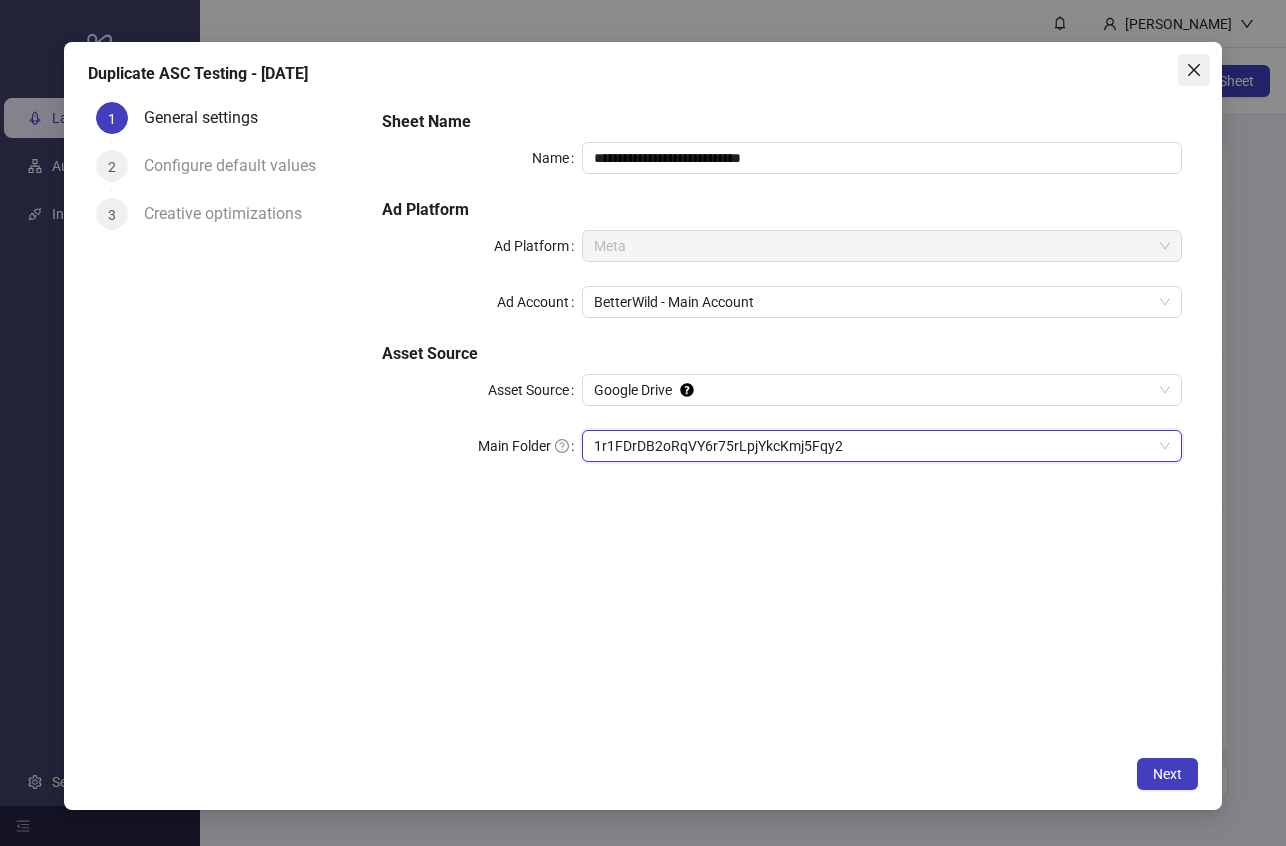 click 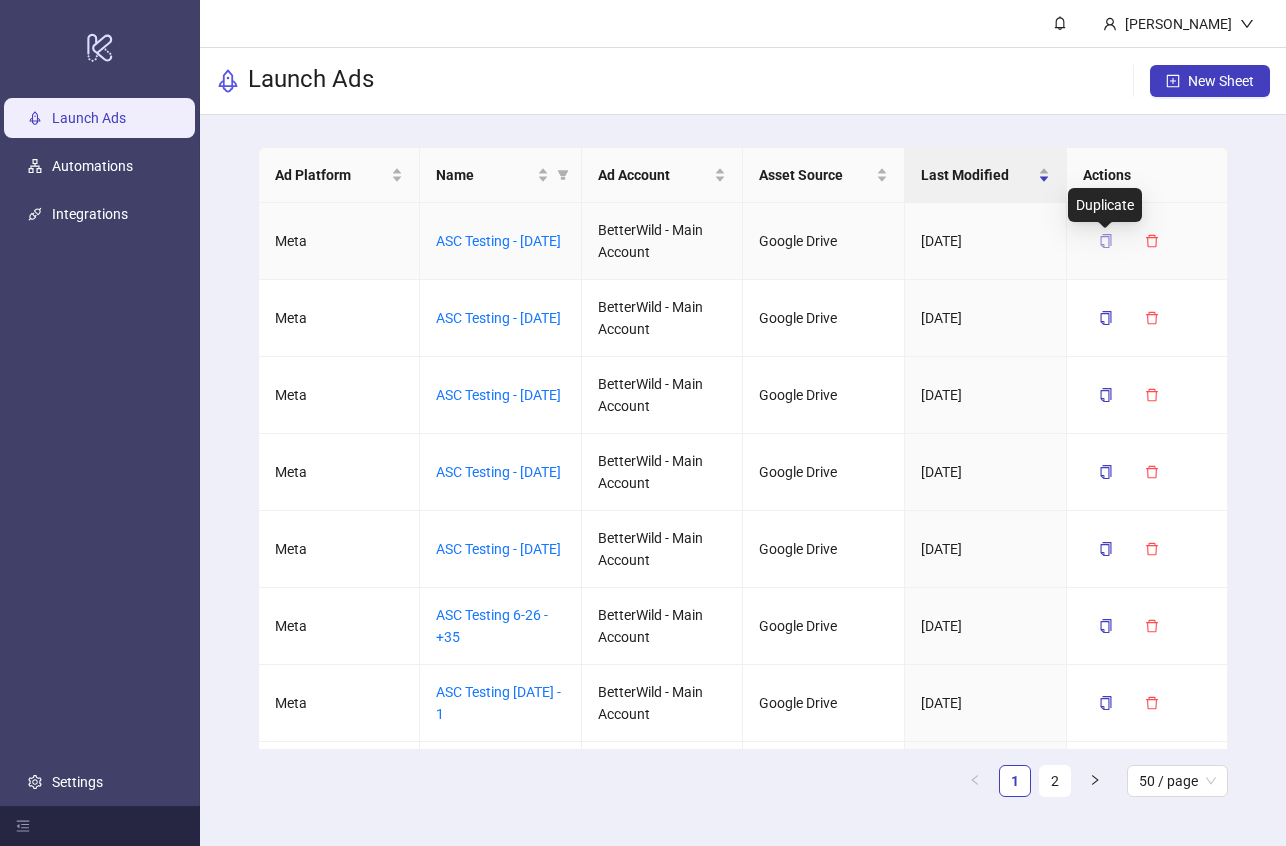 click 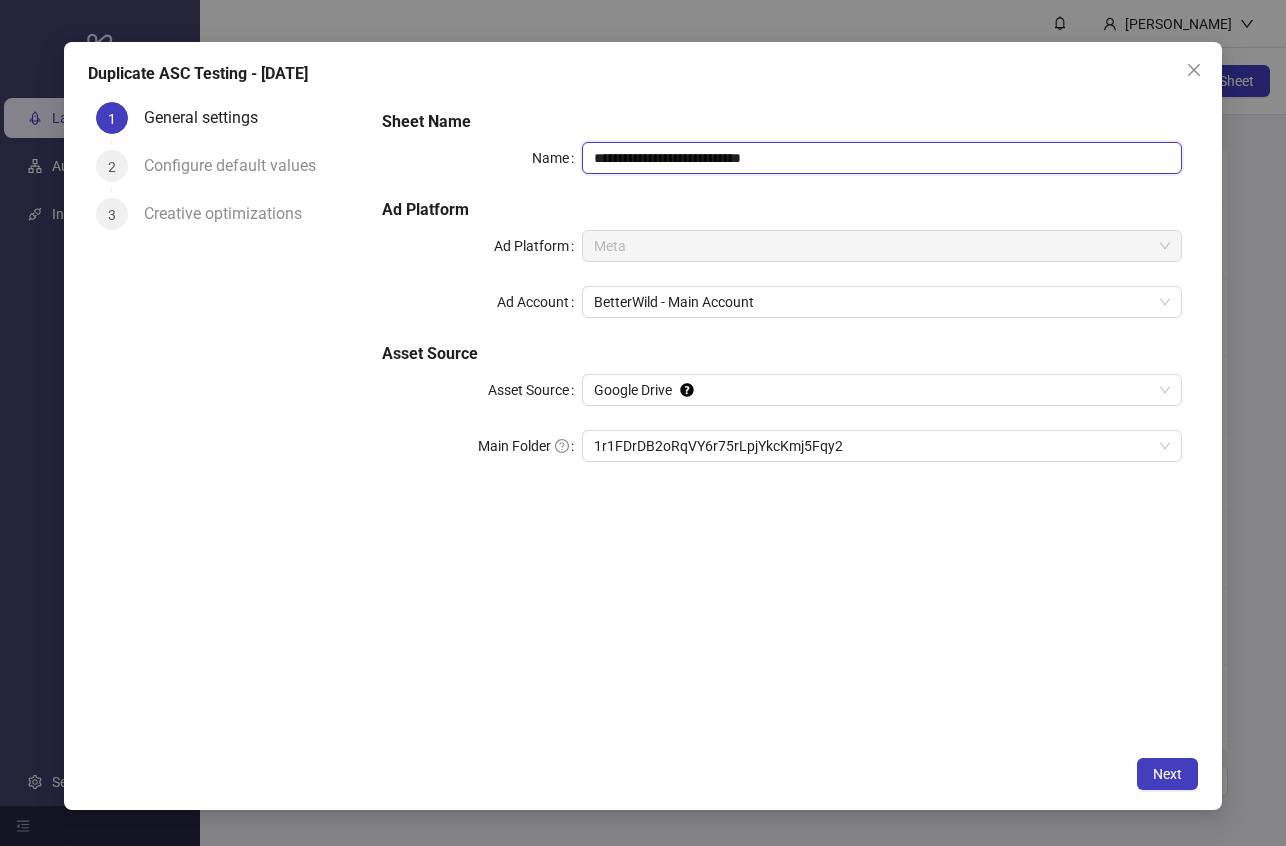 click on "**********" at bounding box center [882, 158] 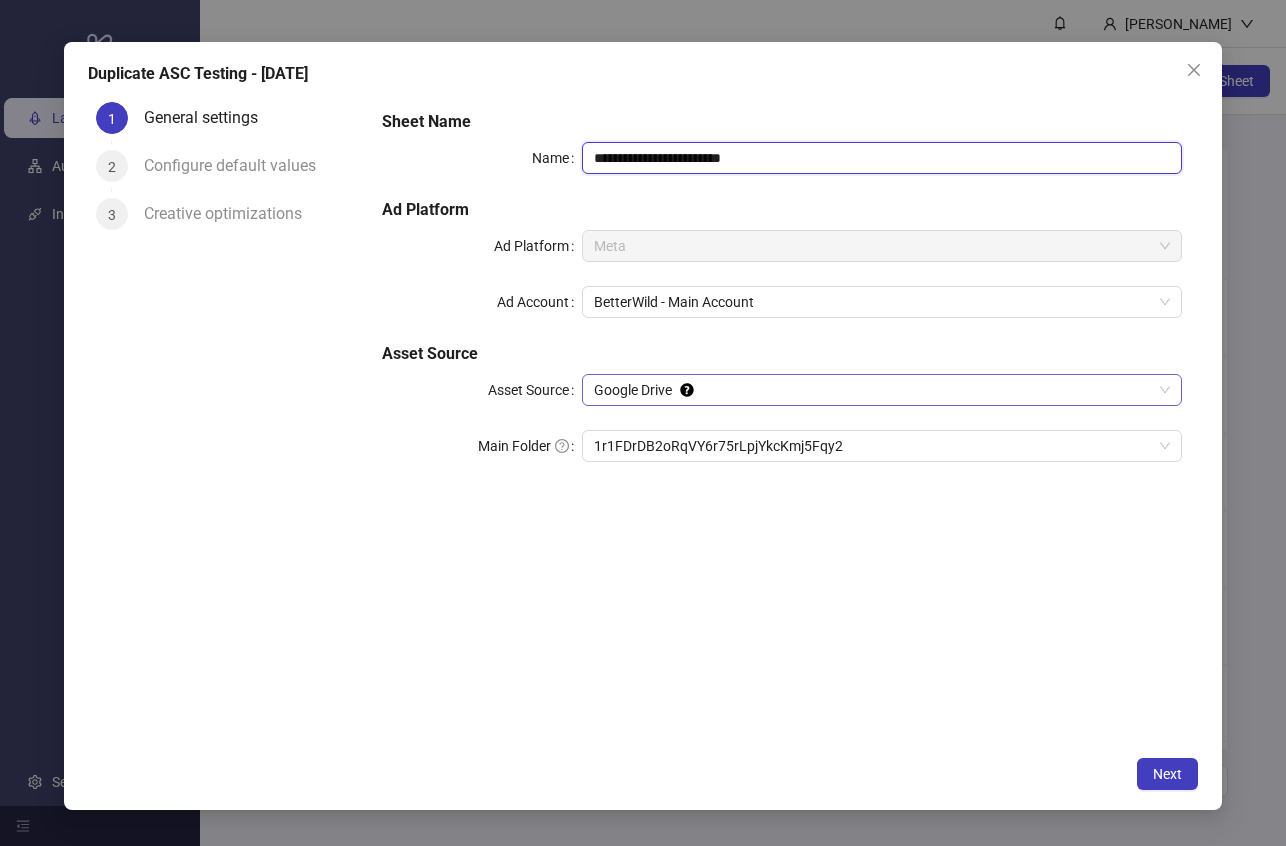 click on "Google Drive" at bounding box center (882, 390) 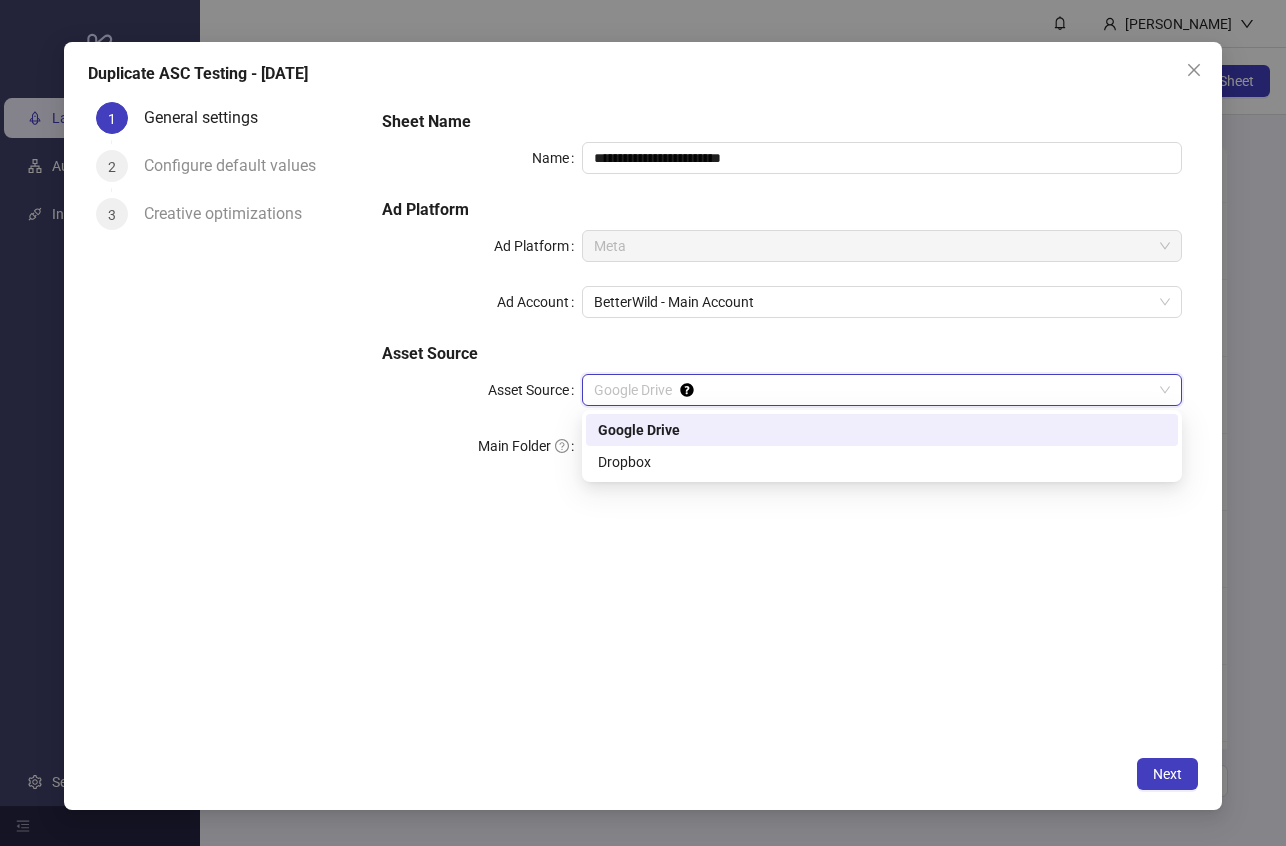 click on "Asset Source" at bounding box center [782, 354] 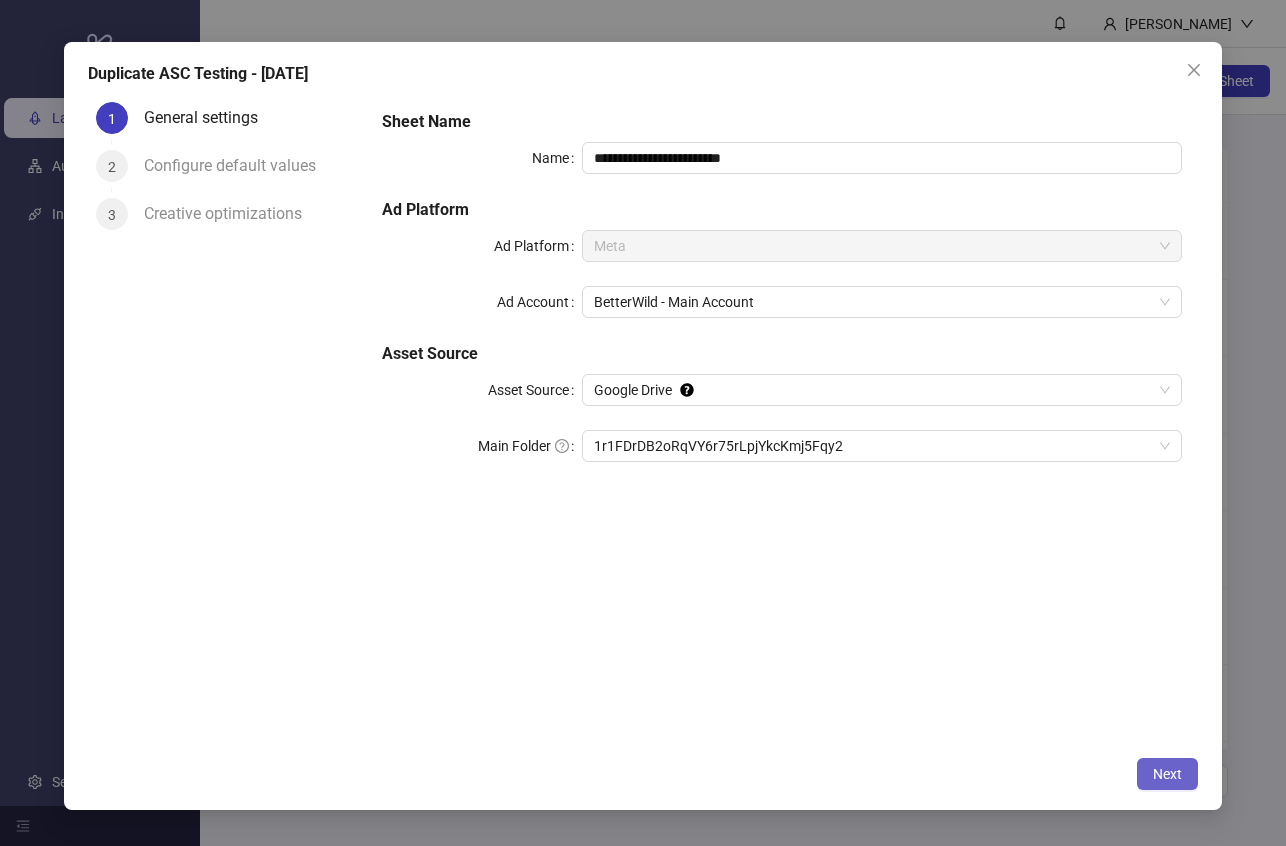 click on "Next" at bounding box center (1167, 774) 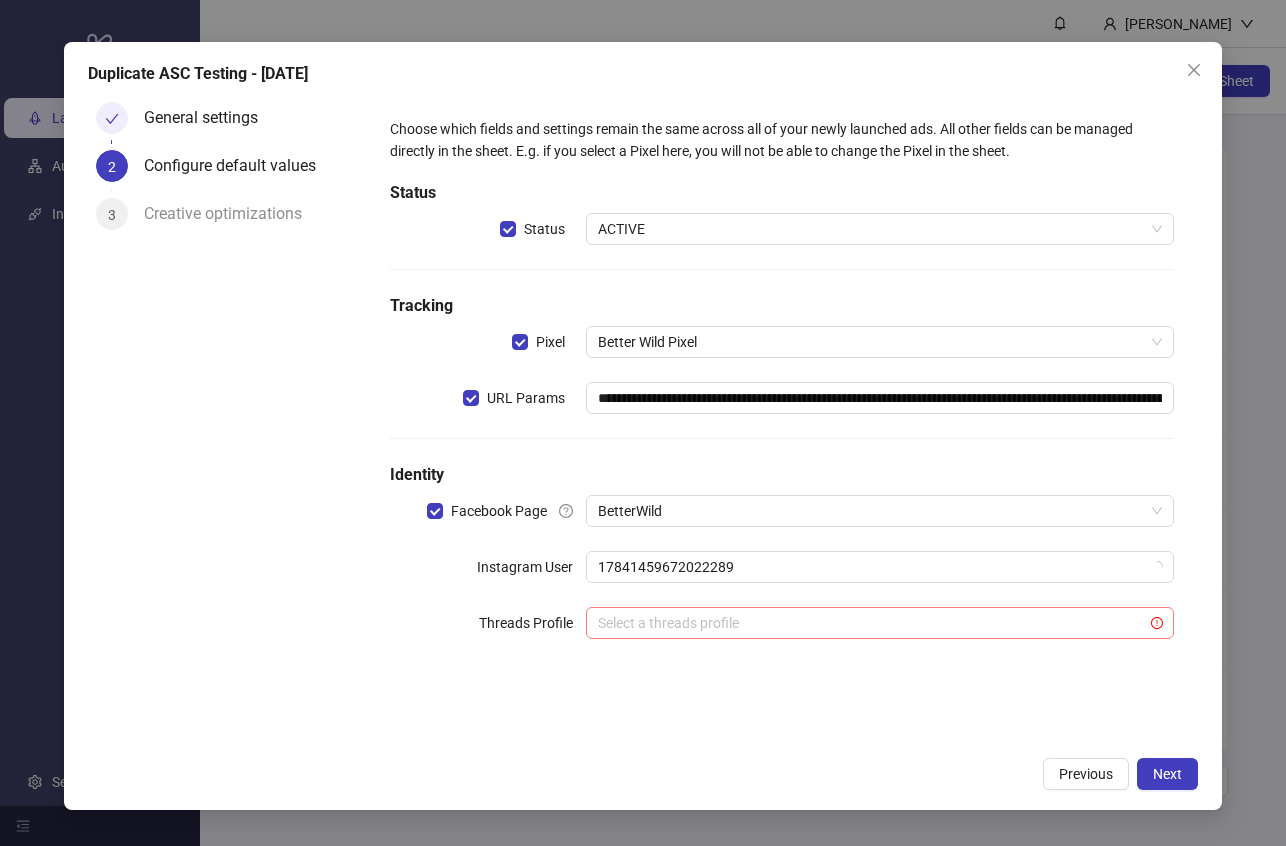 click at bounding box center (871, 623) 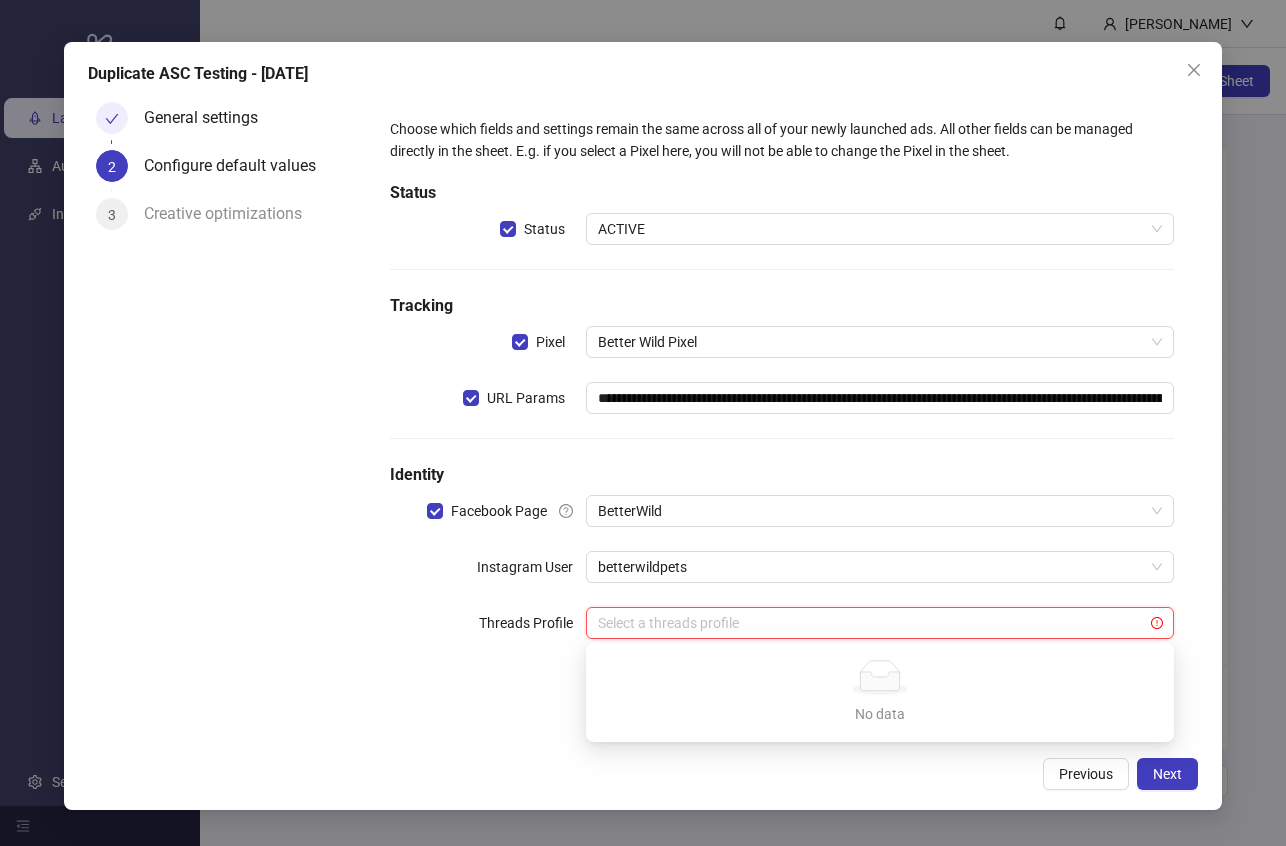 click on "**********" at bounding box center (782, 390) 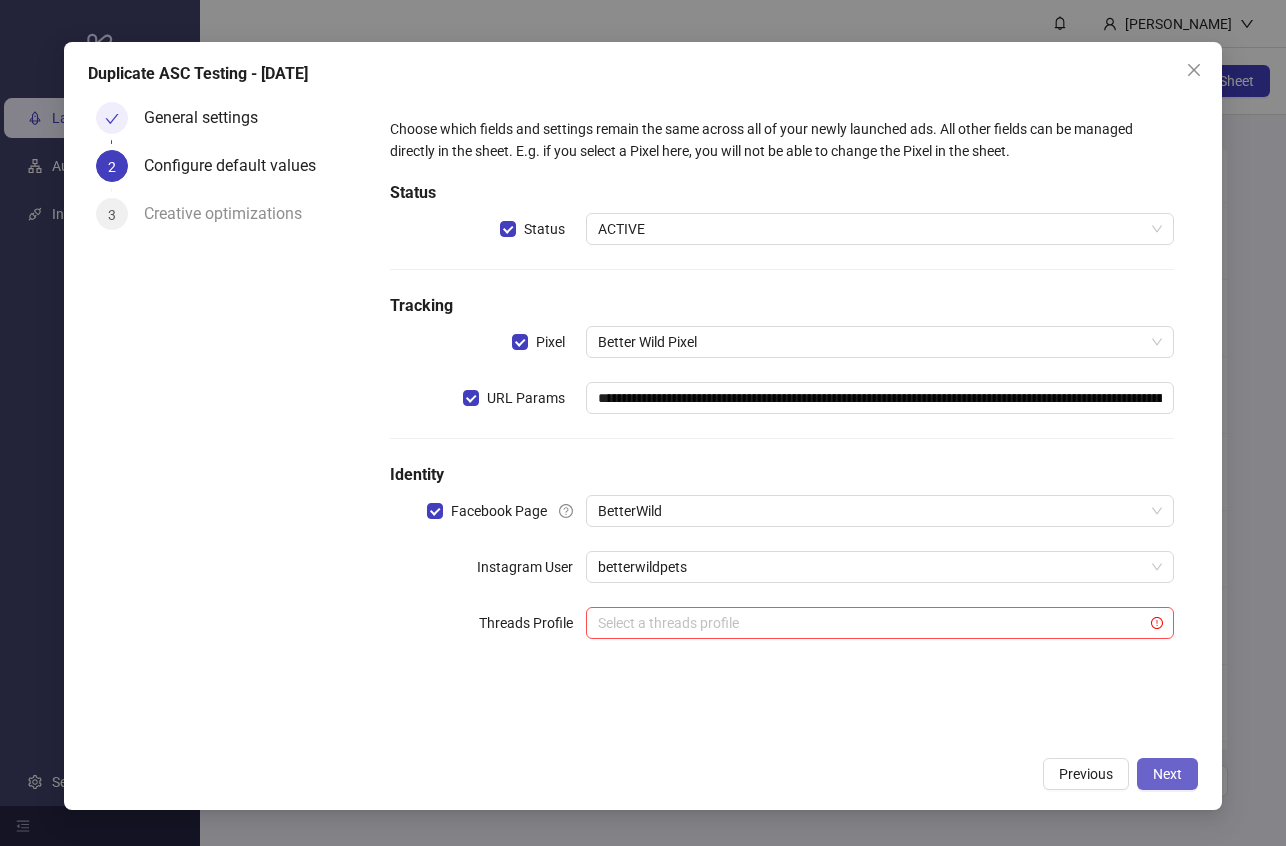 click on "Next" at bounding box center (1167, 774) 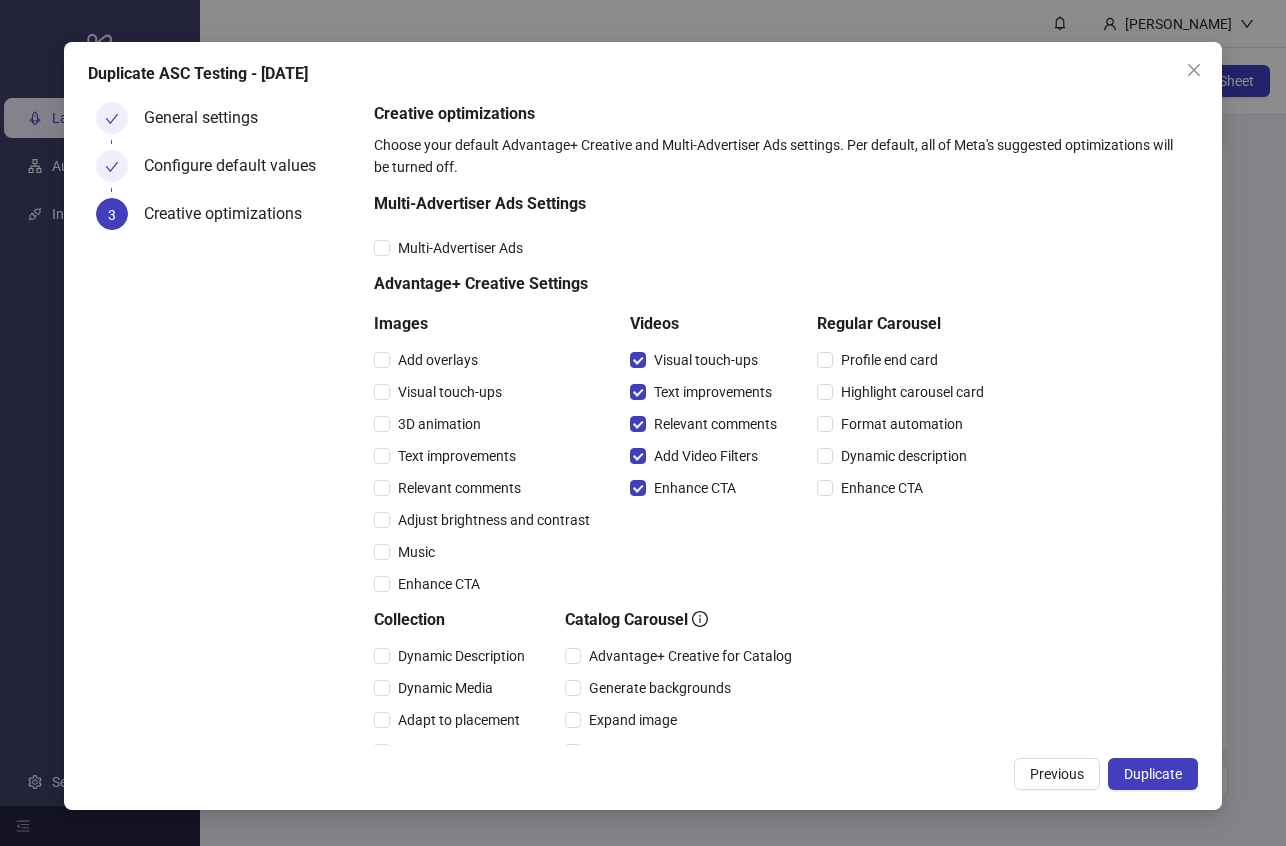 scroll, scrollTop: 198, scrollLeft: 0, axis: vertical 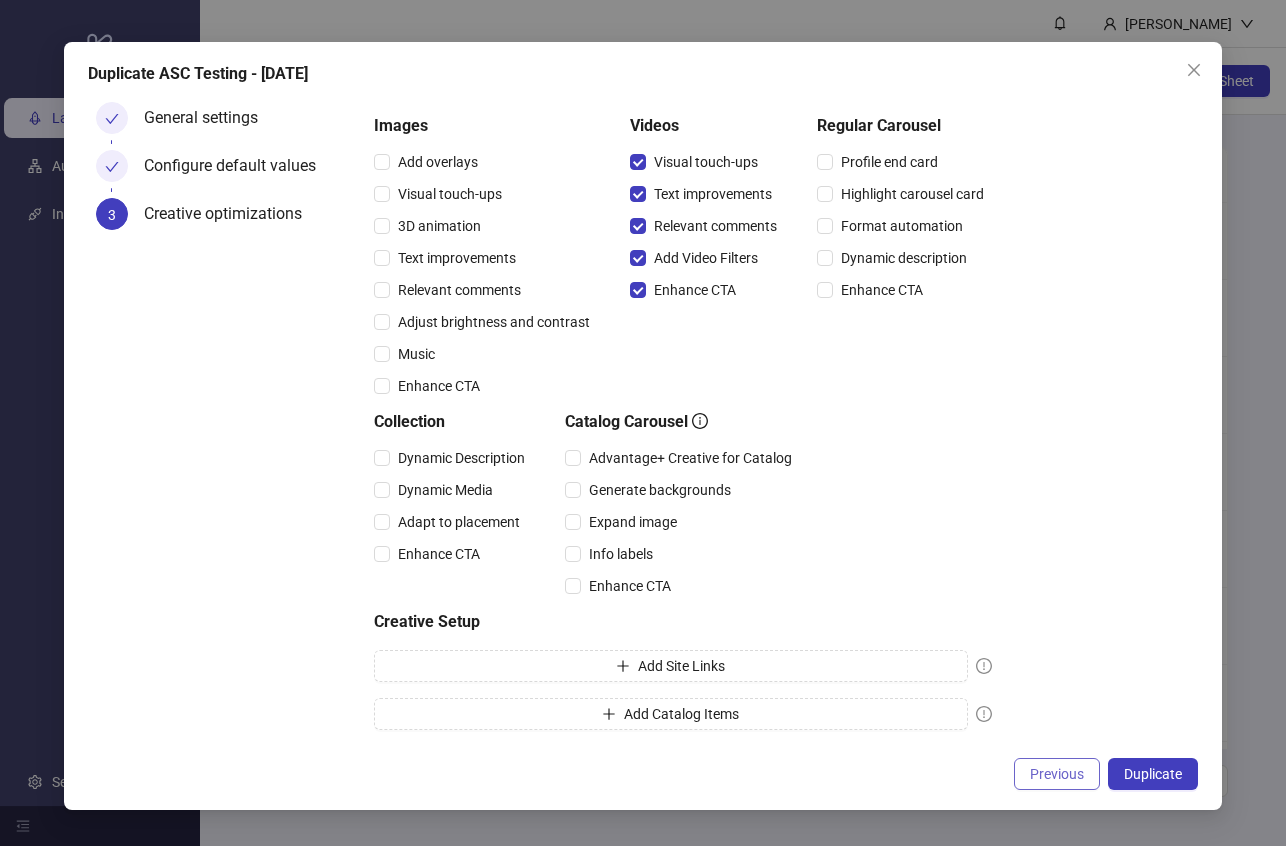 click on "Previous" at bounding box center (1057, 774) 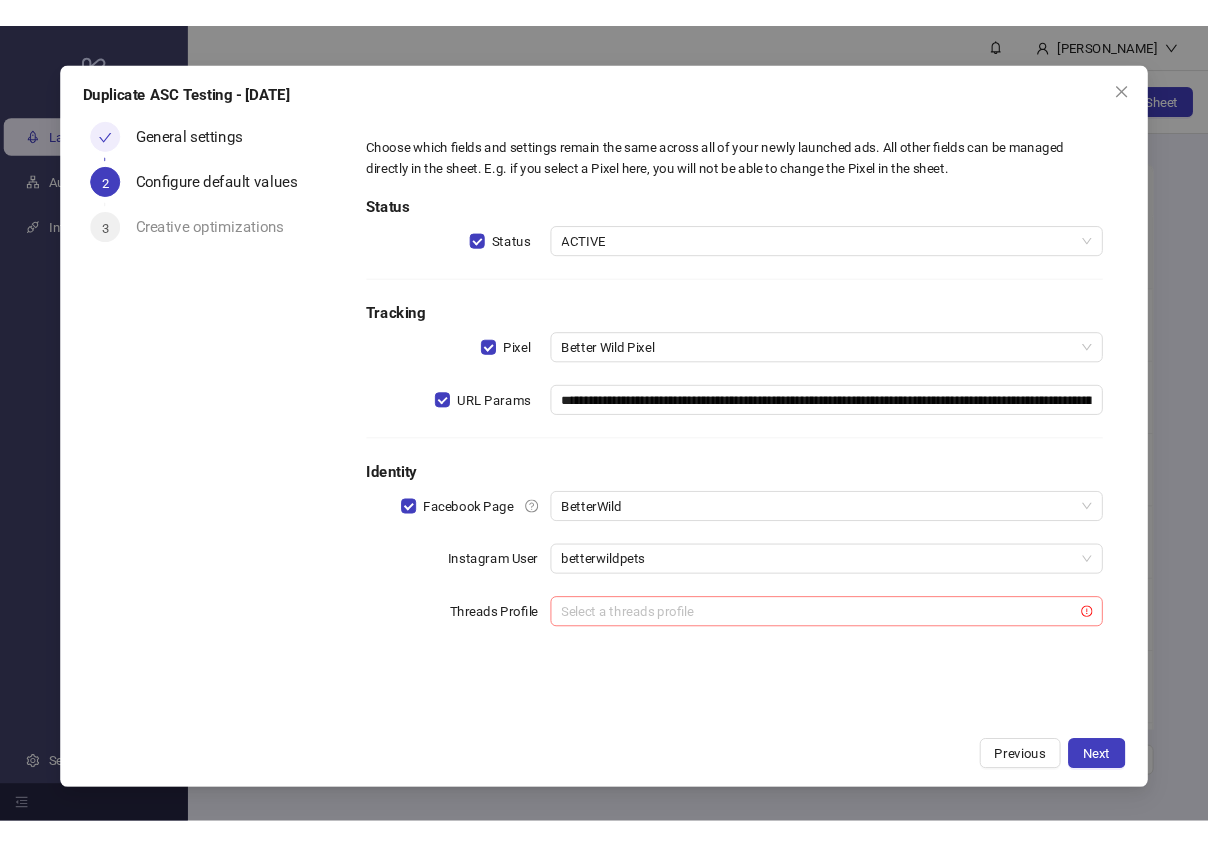 scroll, scrollTop: 0, scrollLeft: 0, axis: both 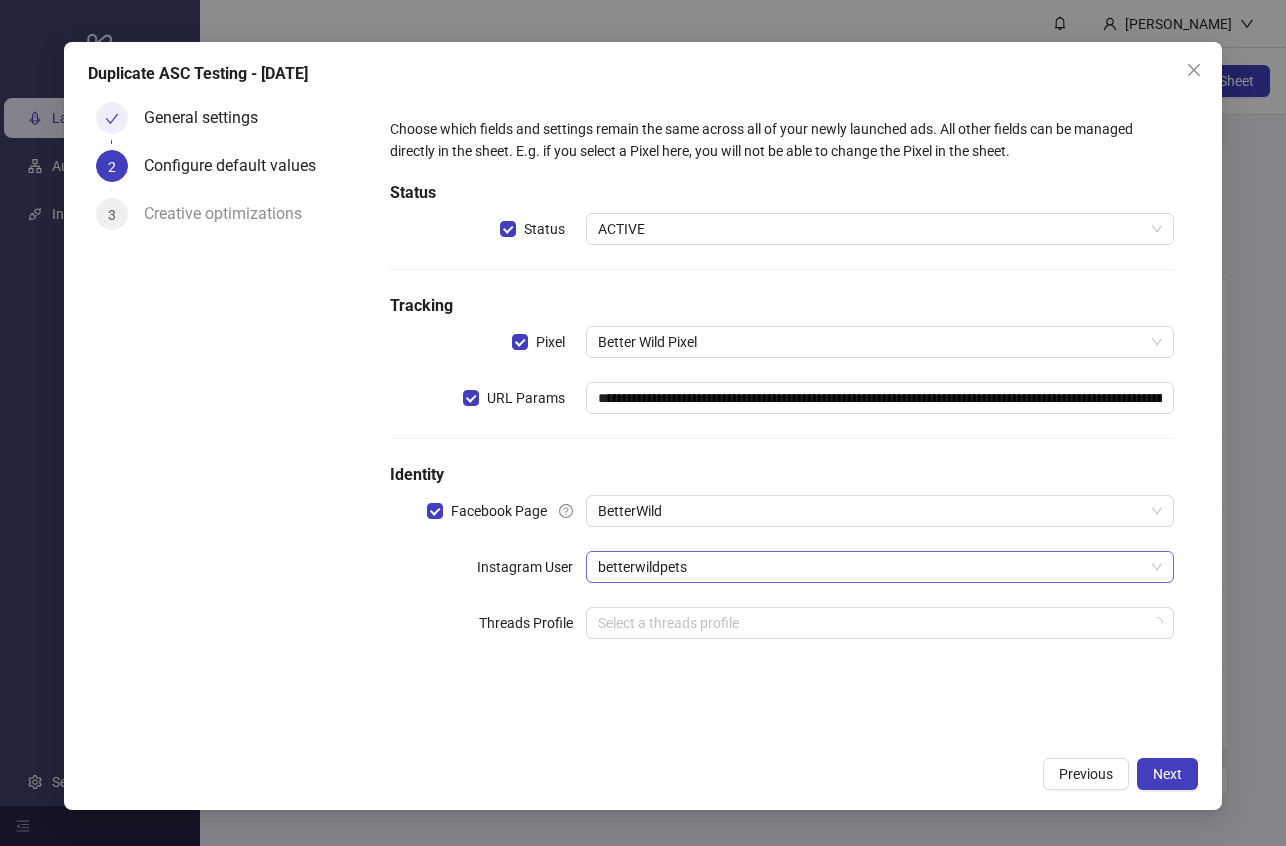 type 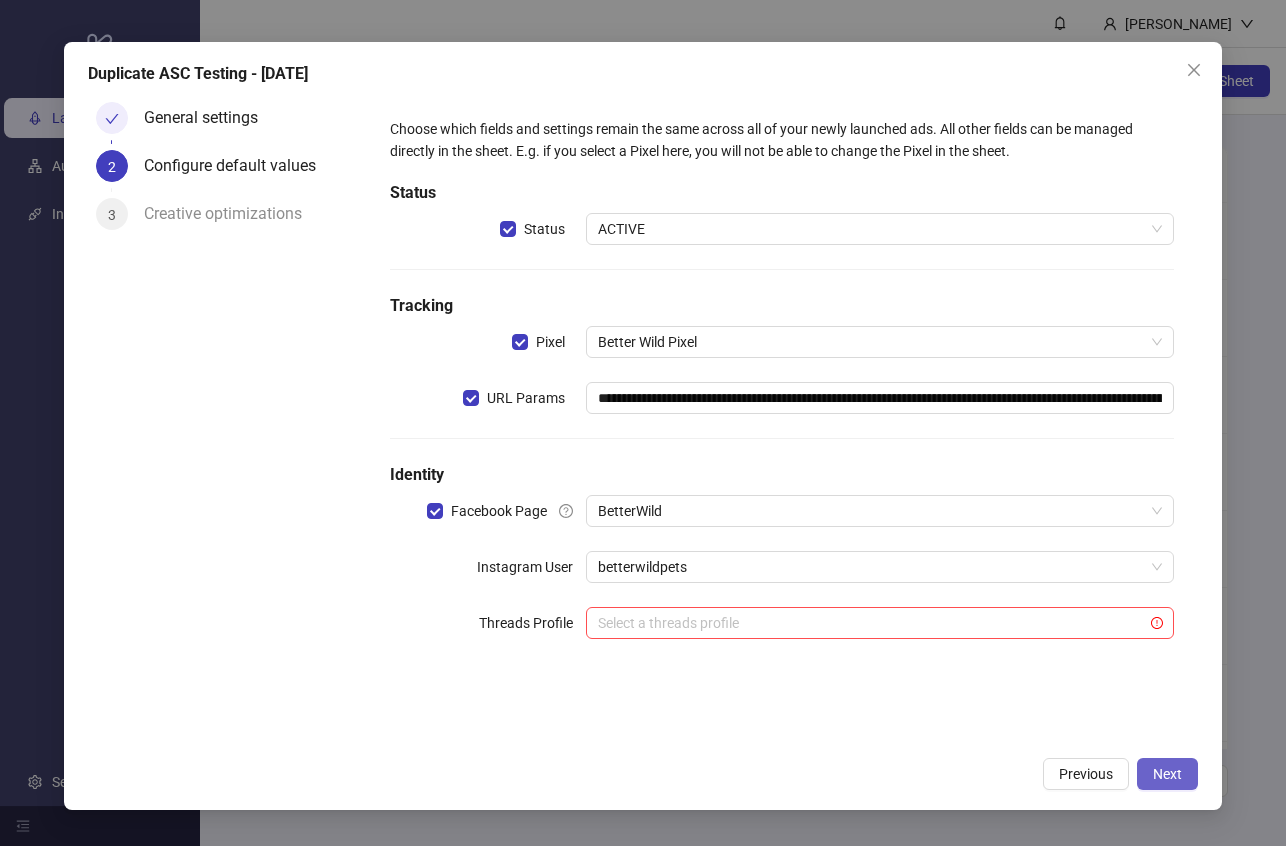 click on "Next" at bounding box center [1167, 774] 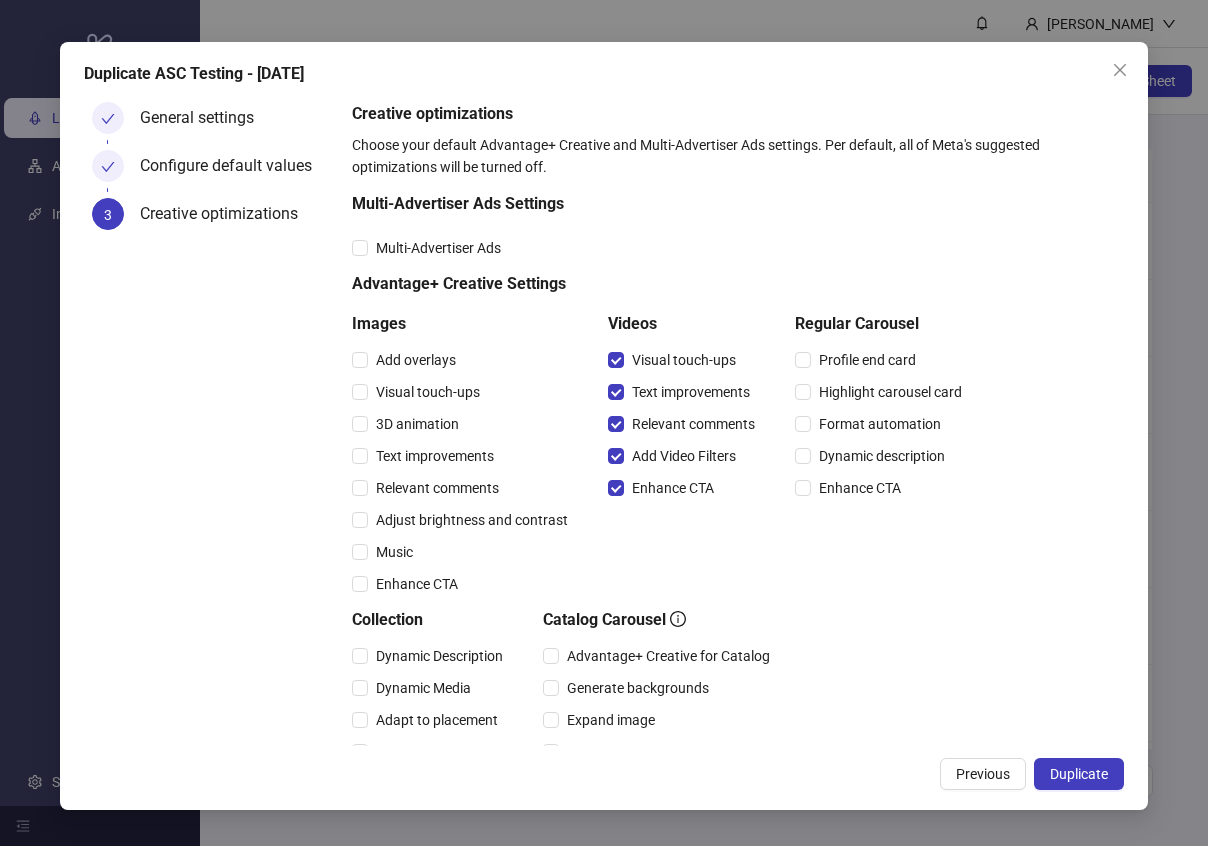 scroll, scrollTop: 198, scrollLeft: 0, axis: vertical 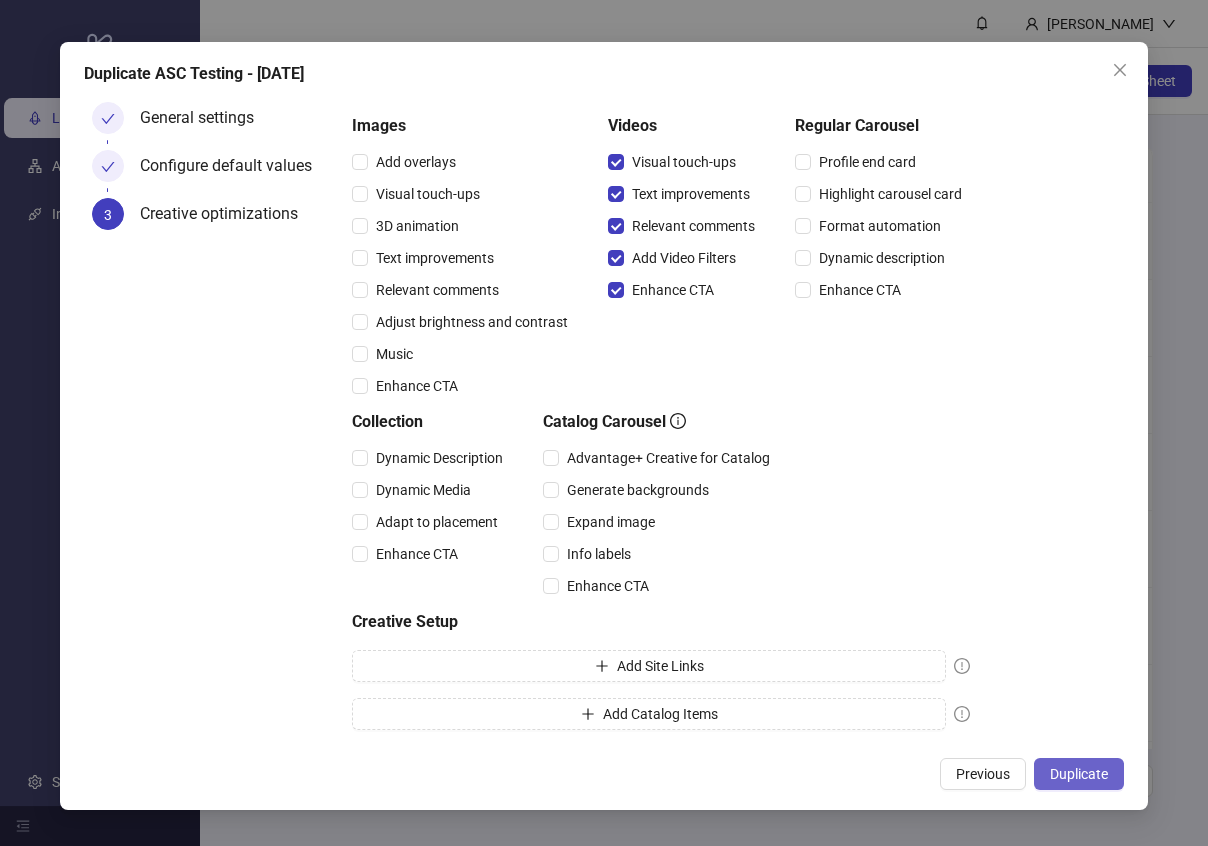 click on "Duplicate" at bounding box center (1079, 774) 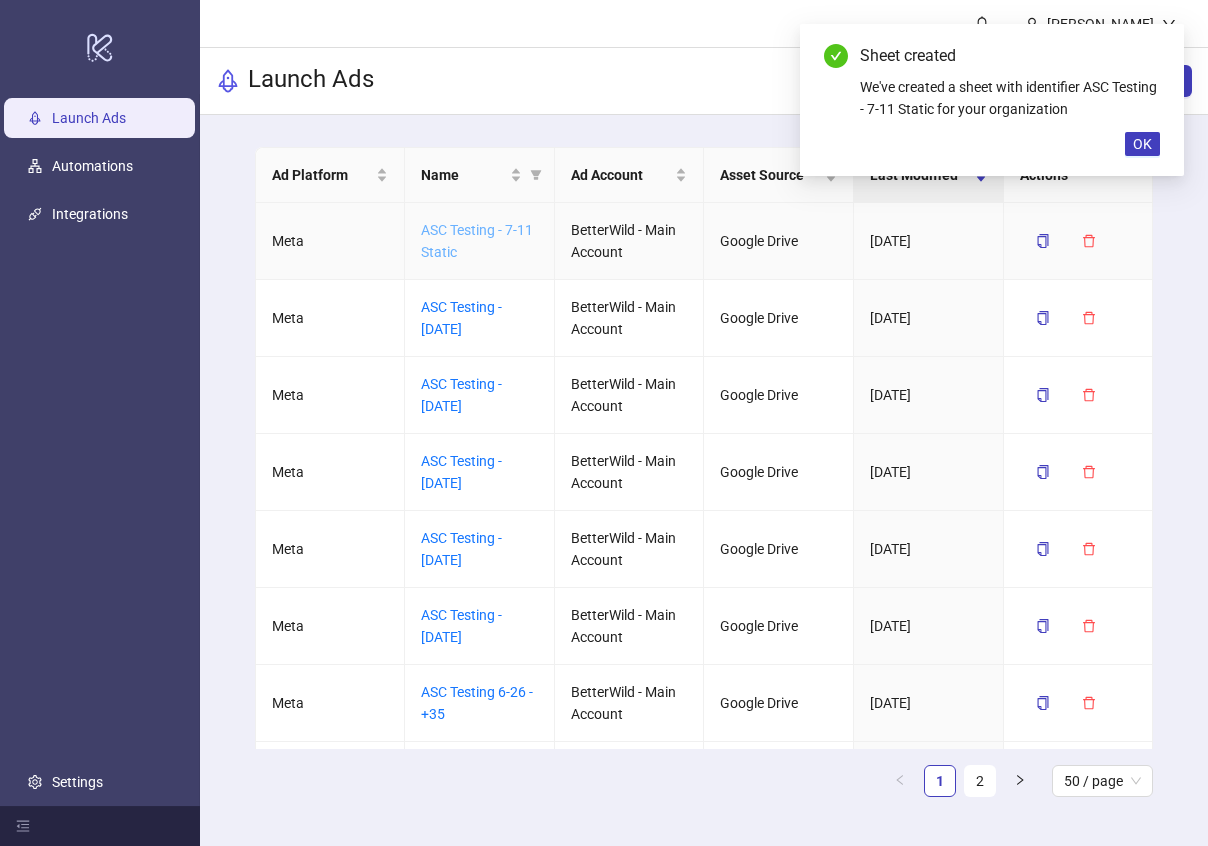 click on "ASC Testing - 7-11 Static" at bounding box center (477, 241) 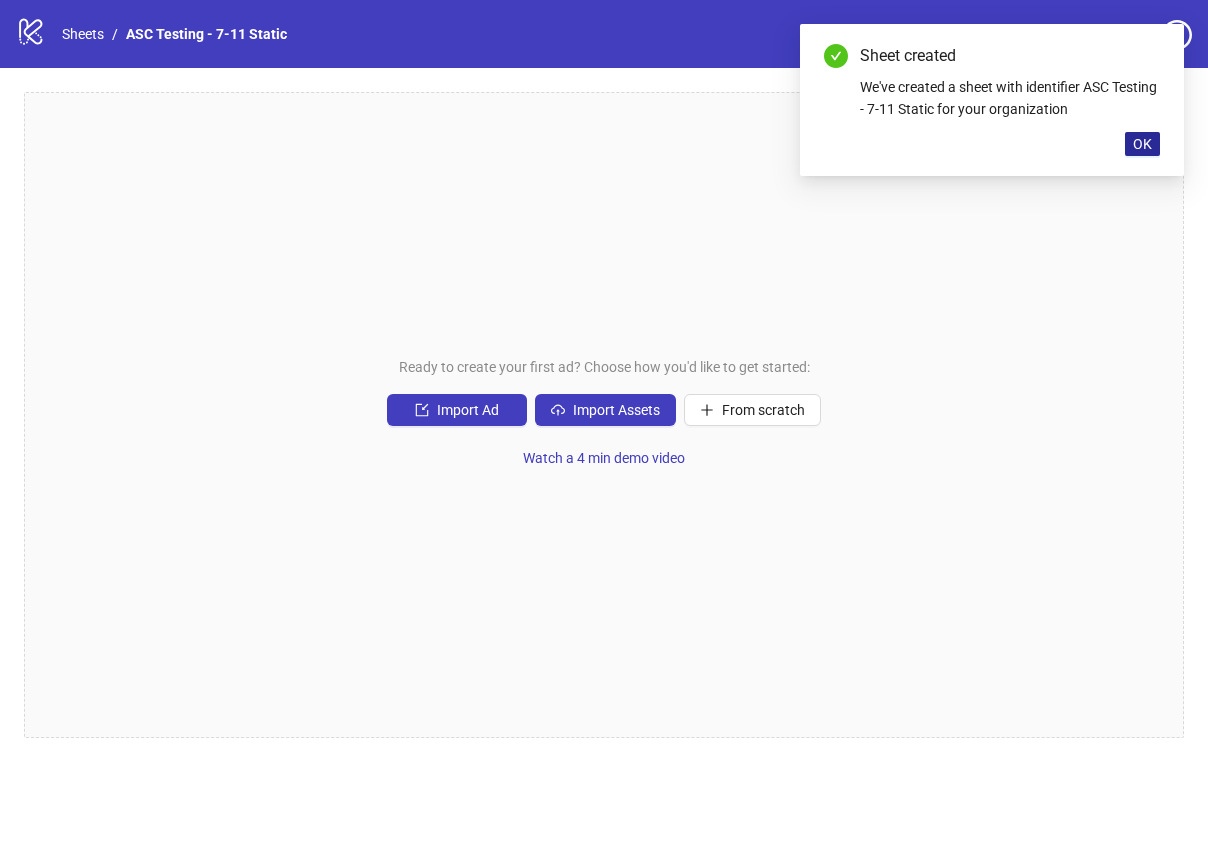 click on "OK" at bounding box center (1142, 144) 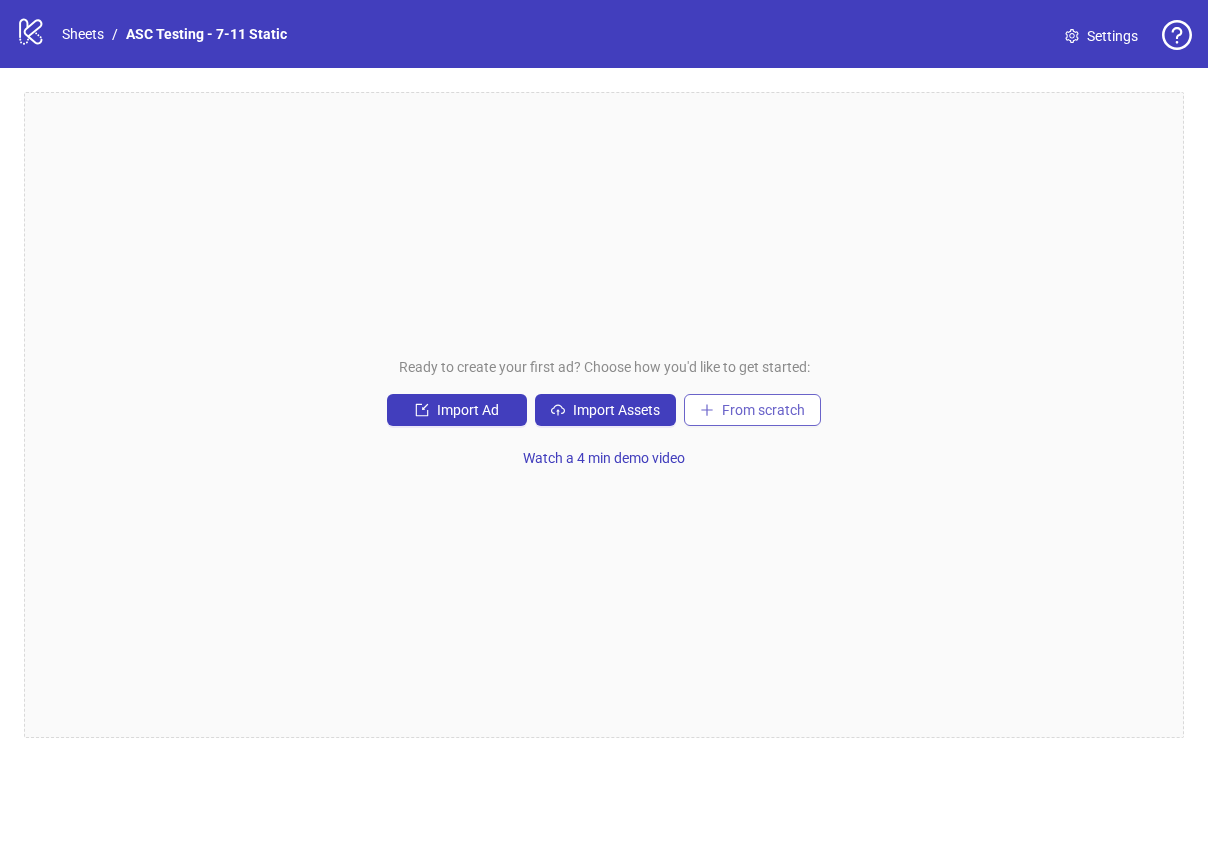 click on "From scratch" at bounding box center [763, 410] 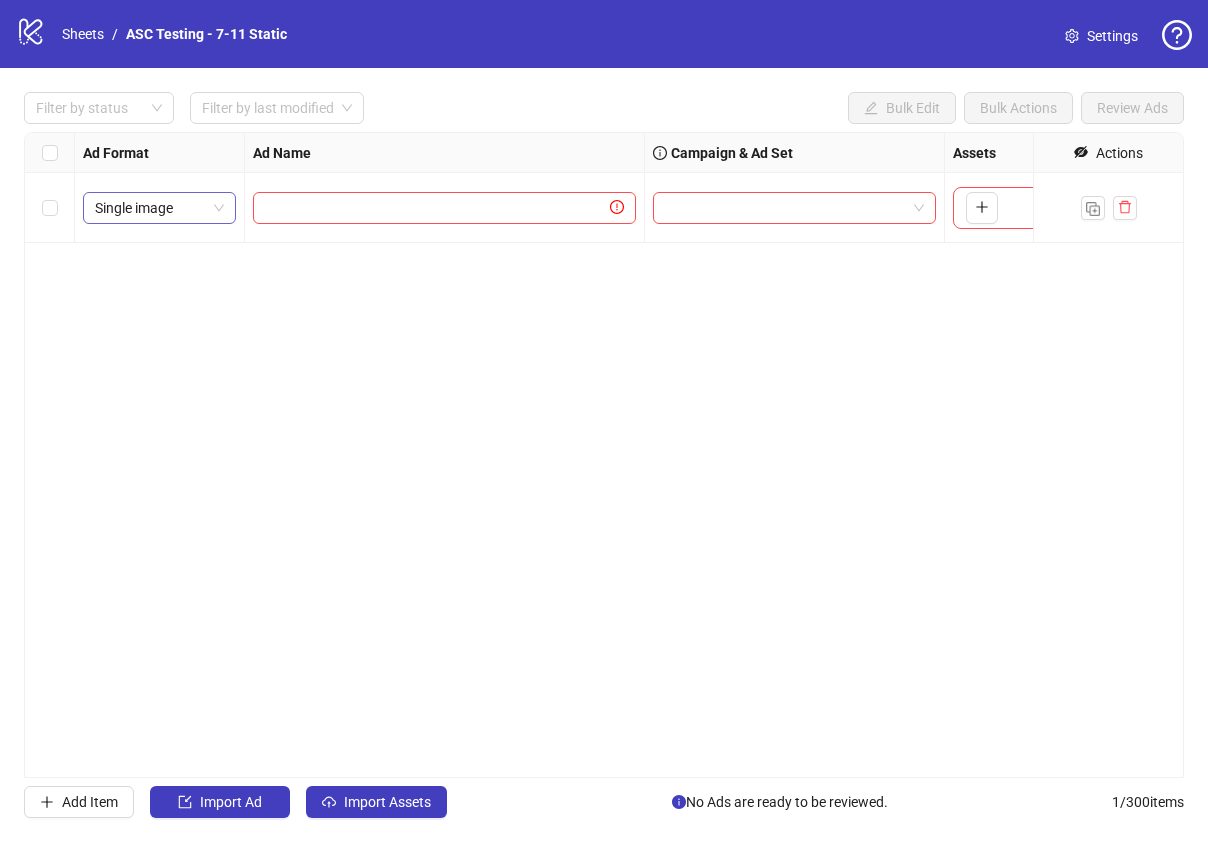 click on "Single image" at bounding box center (159, 208) 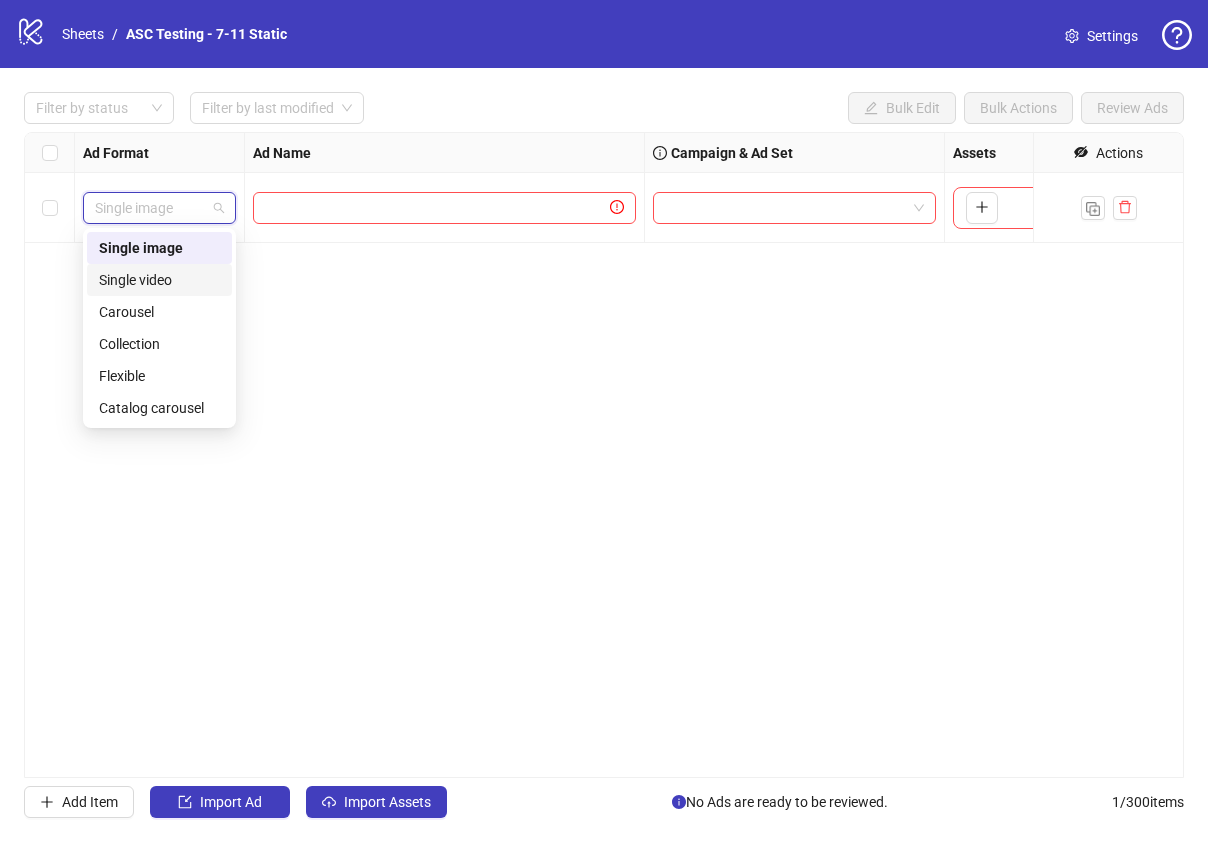 click on "Single video" at bounding box center (159, 280) 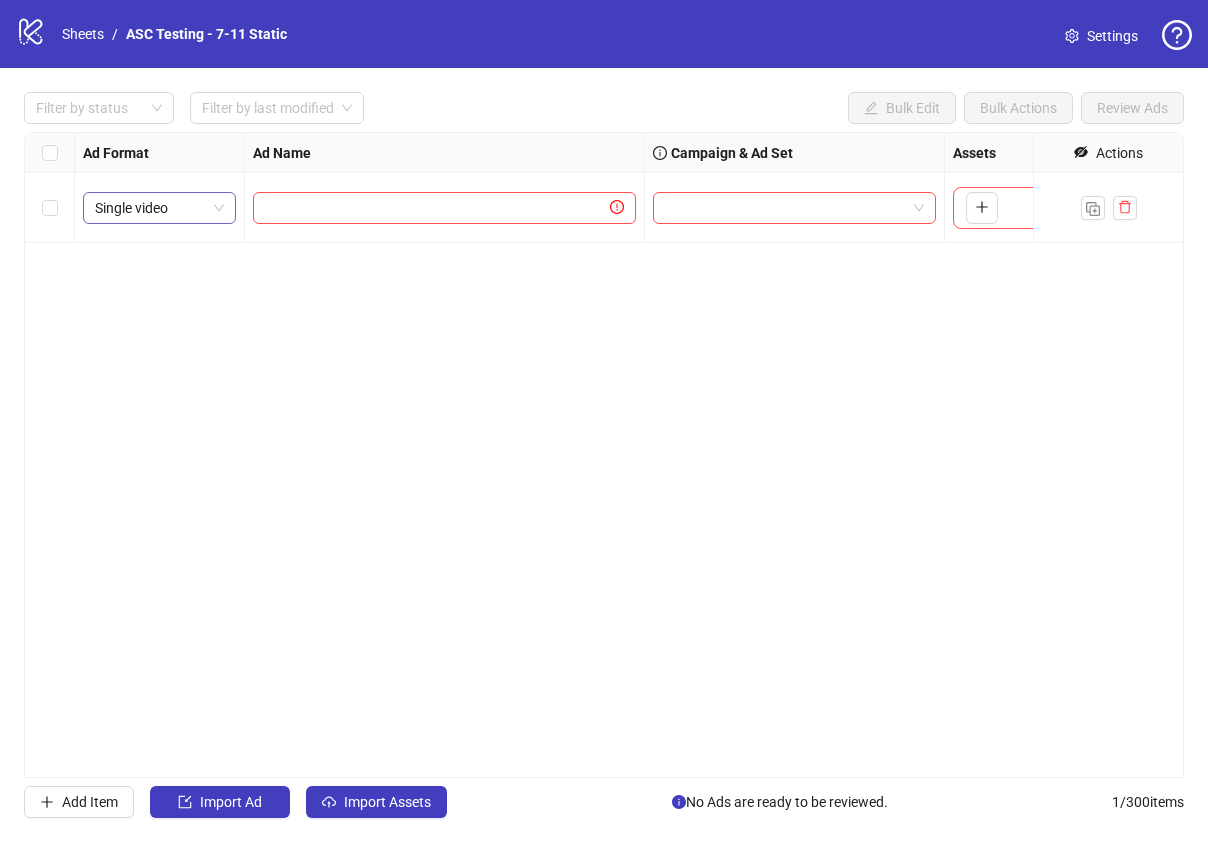 click on "Single video" at bounding box center [159, 208] 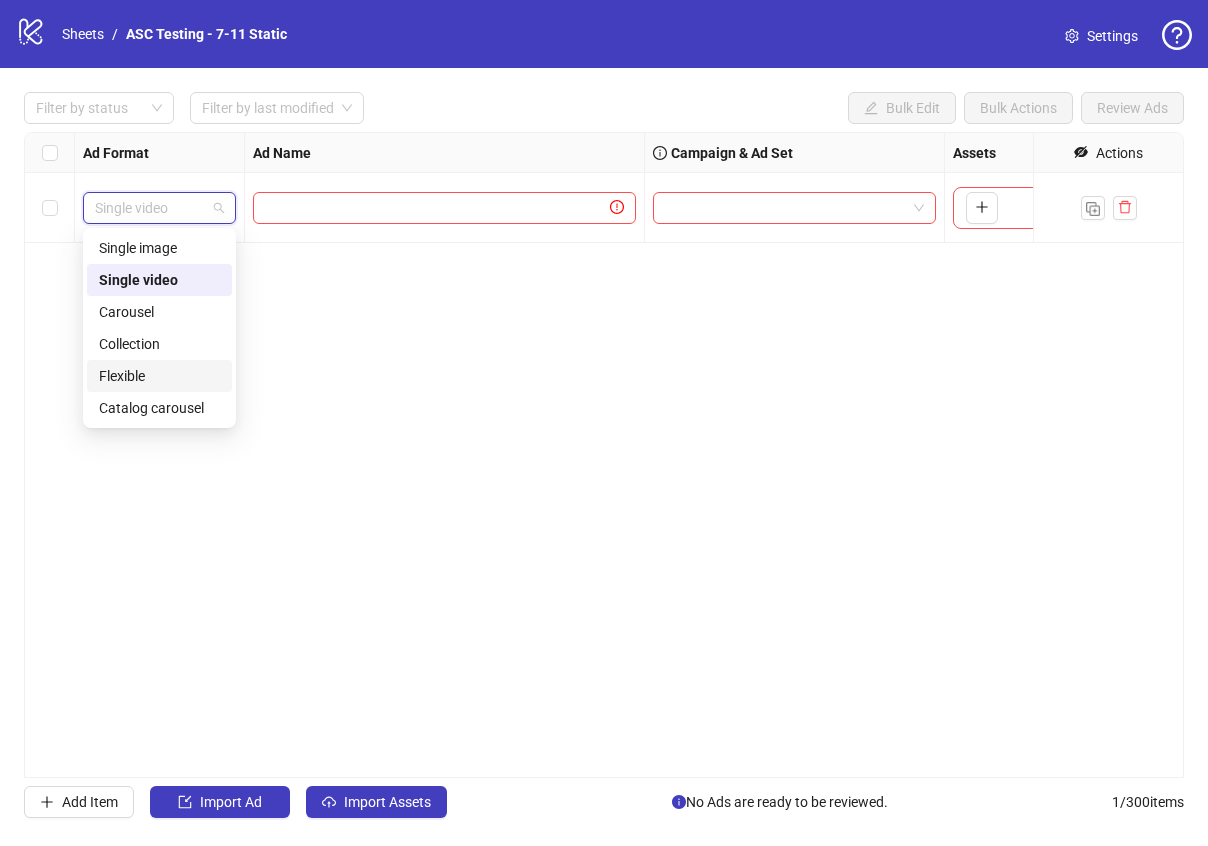 click on "Flexible" at bounding box center [159, 376] 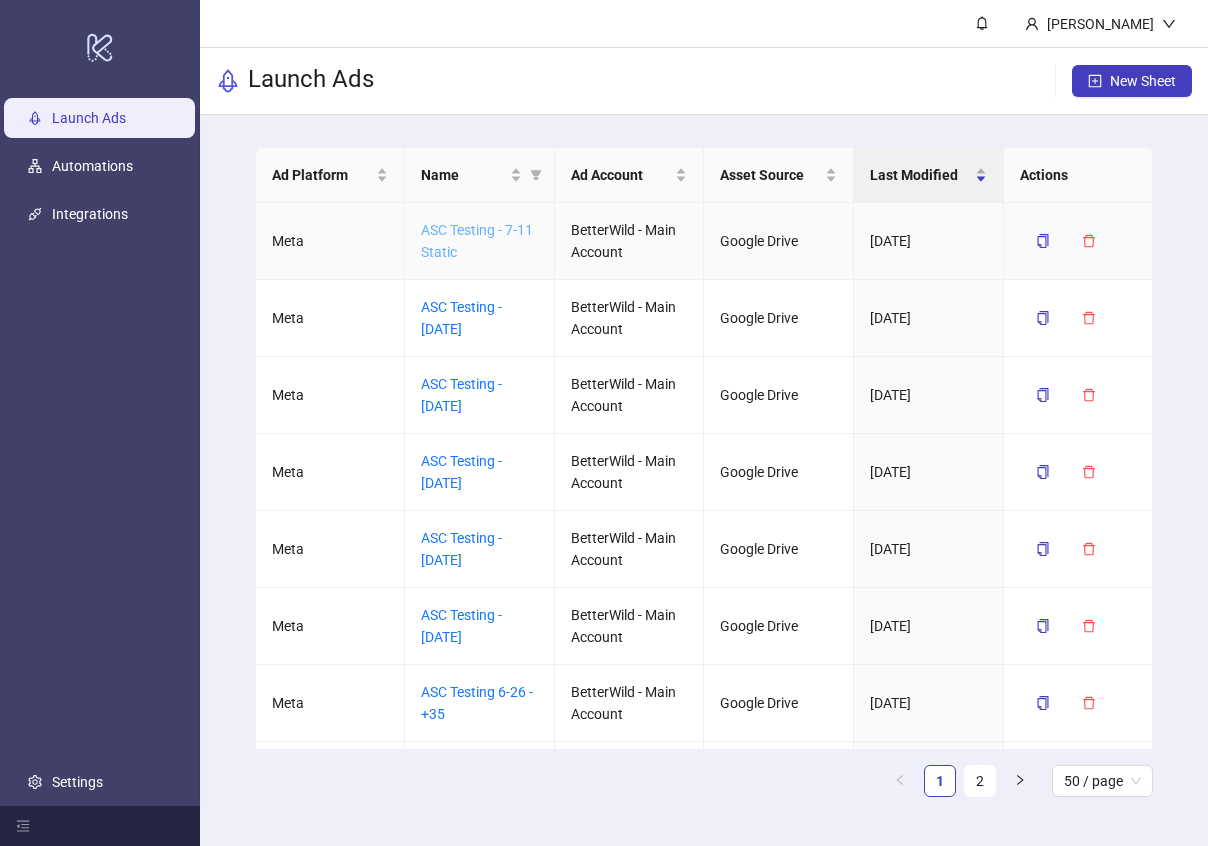 click on "ASC Testing - 7-11 Static" at bounding box center (477, 241) 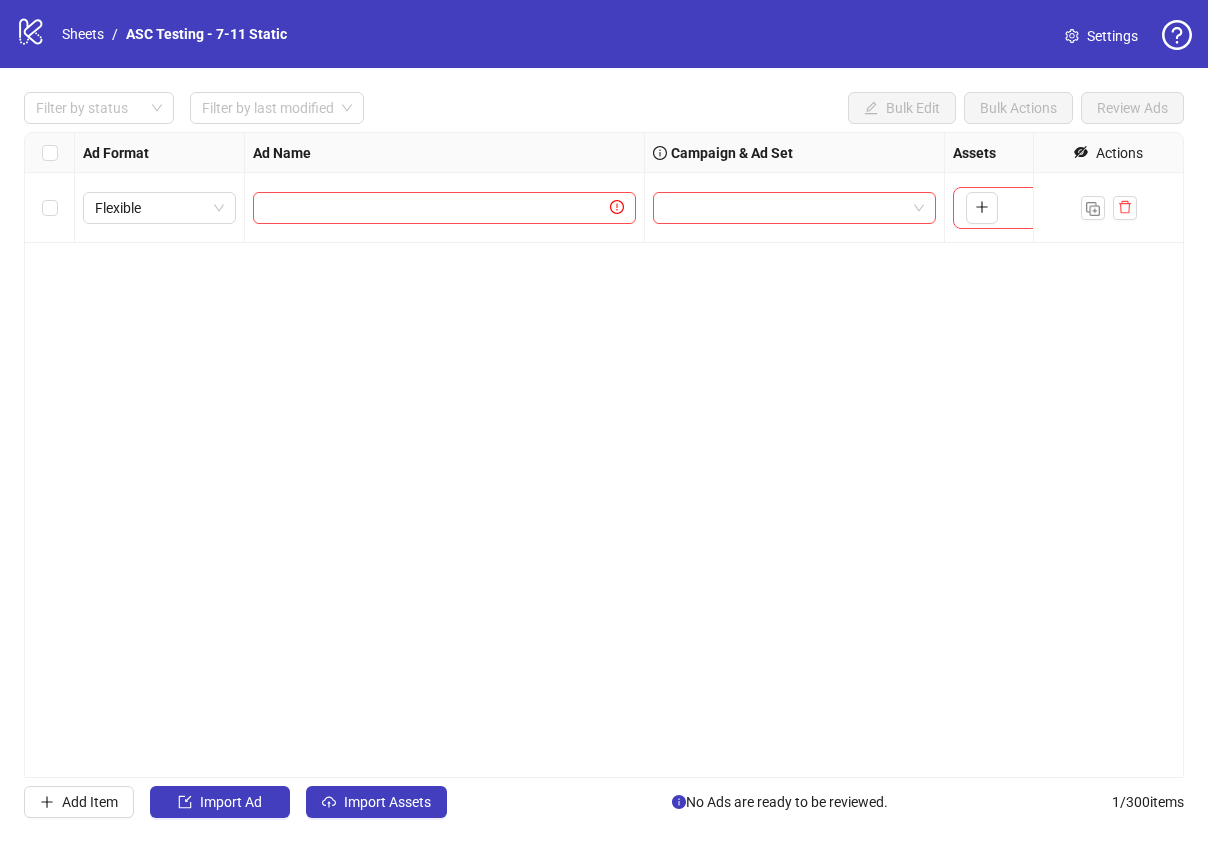 drag, startPoint x: 205, startPoint y: 800, endPoint x: 298, endPoint y: 777, distance: 95.80188 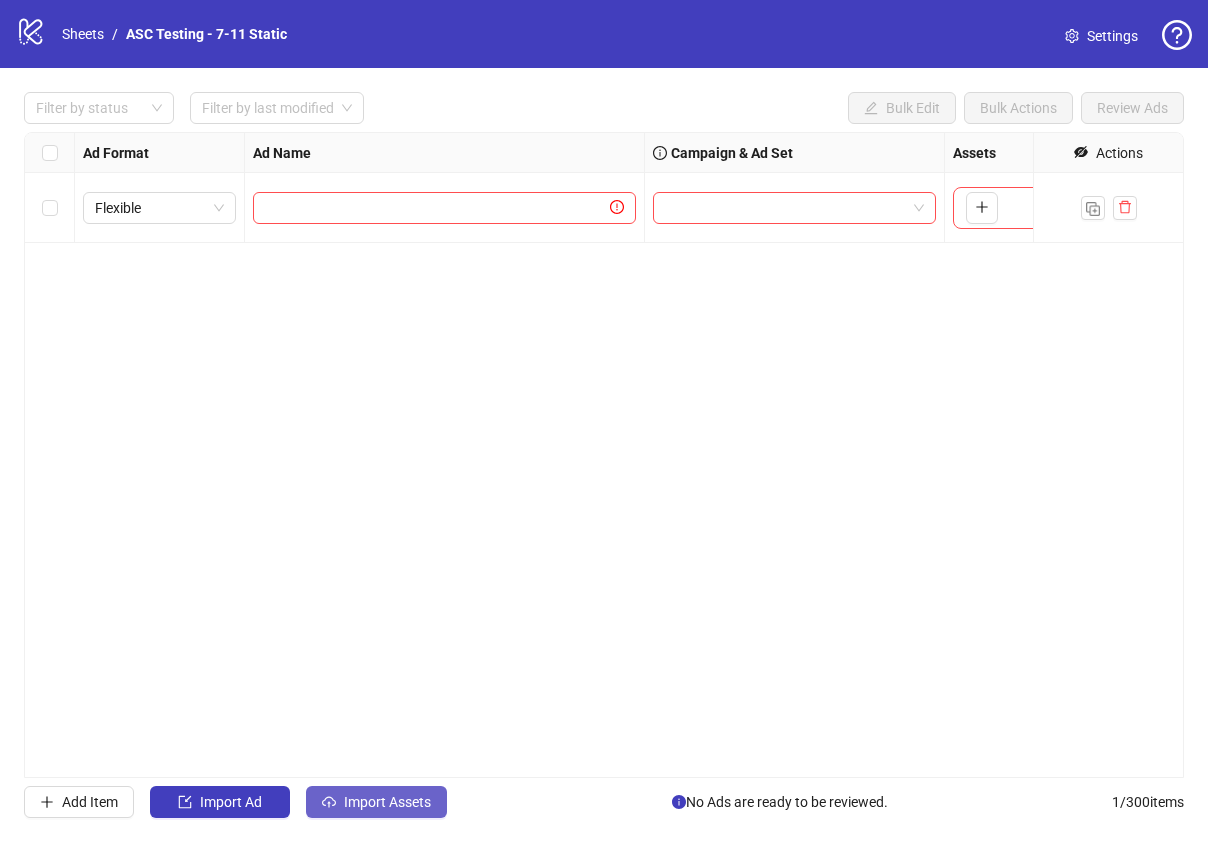 click on "Import Assets" at bounding box center [387, 802] 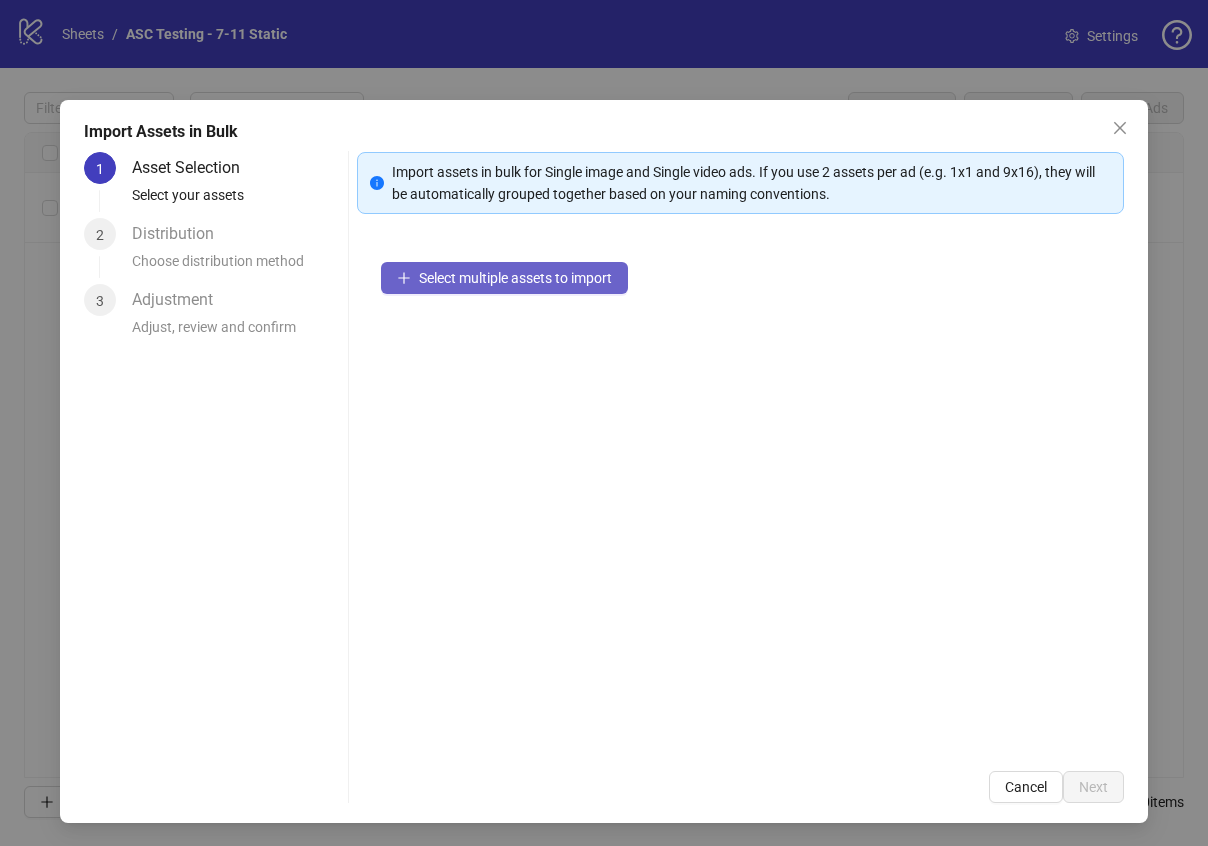 click on "Select multiple assets to import" at bounding box center [515, 278] 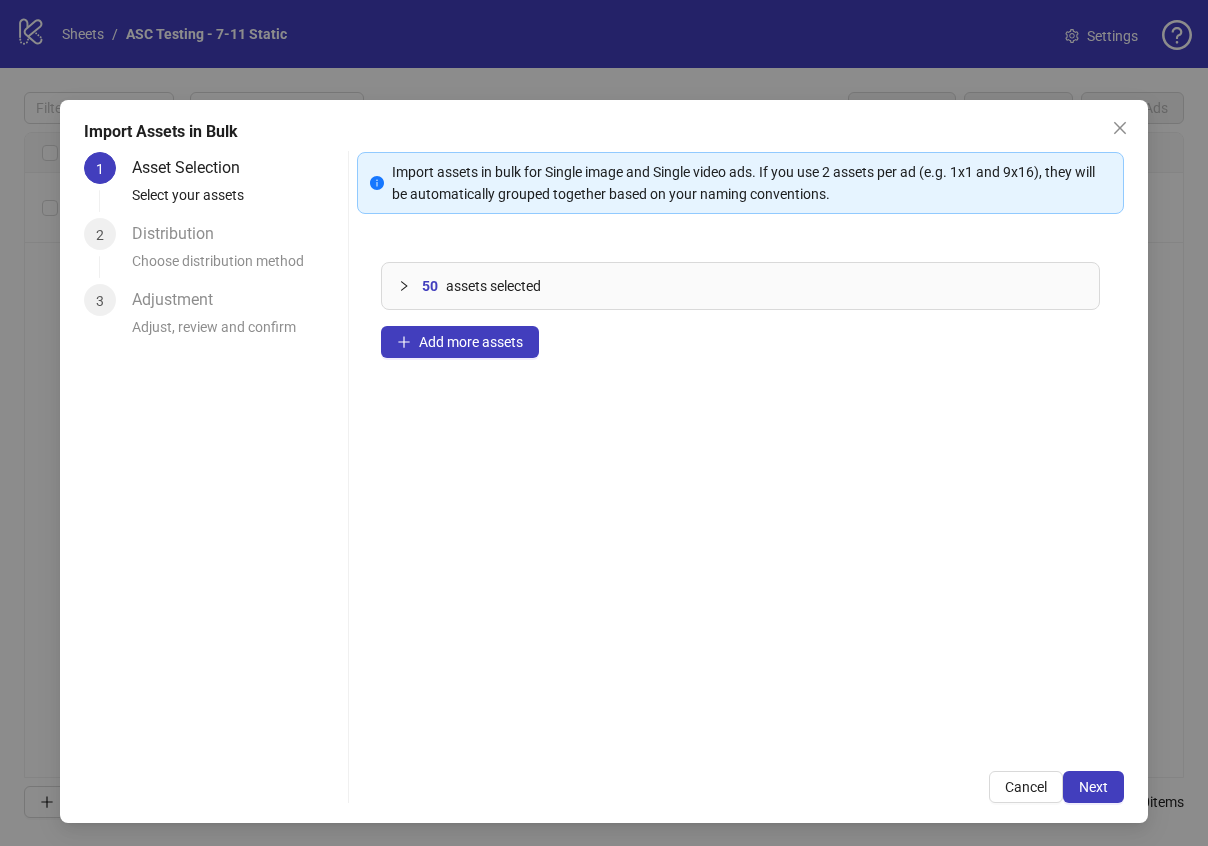 click on "assets selected" at bounding box center [493, 286] 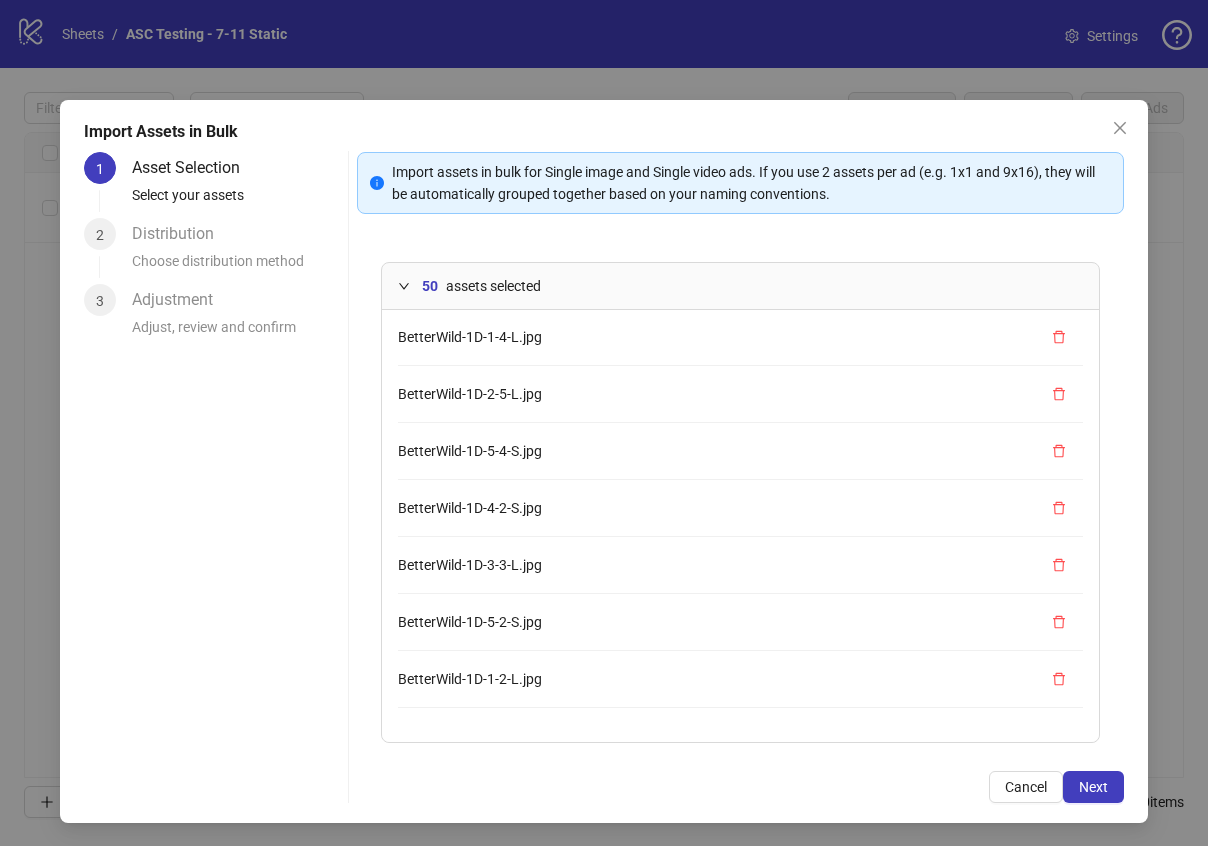 scroll, scrollTop: 2449, scrollLeft: 0, axis: vertical 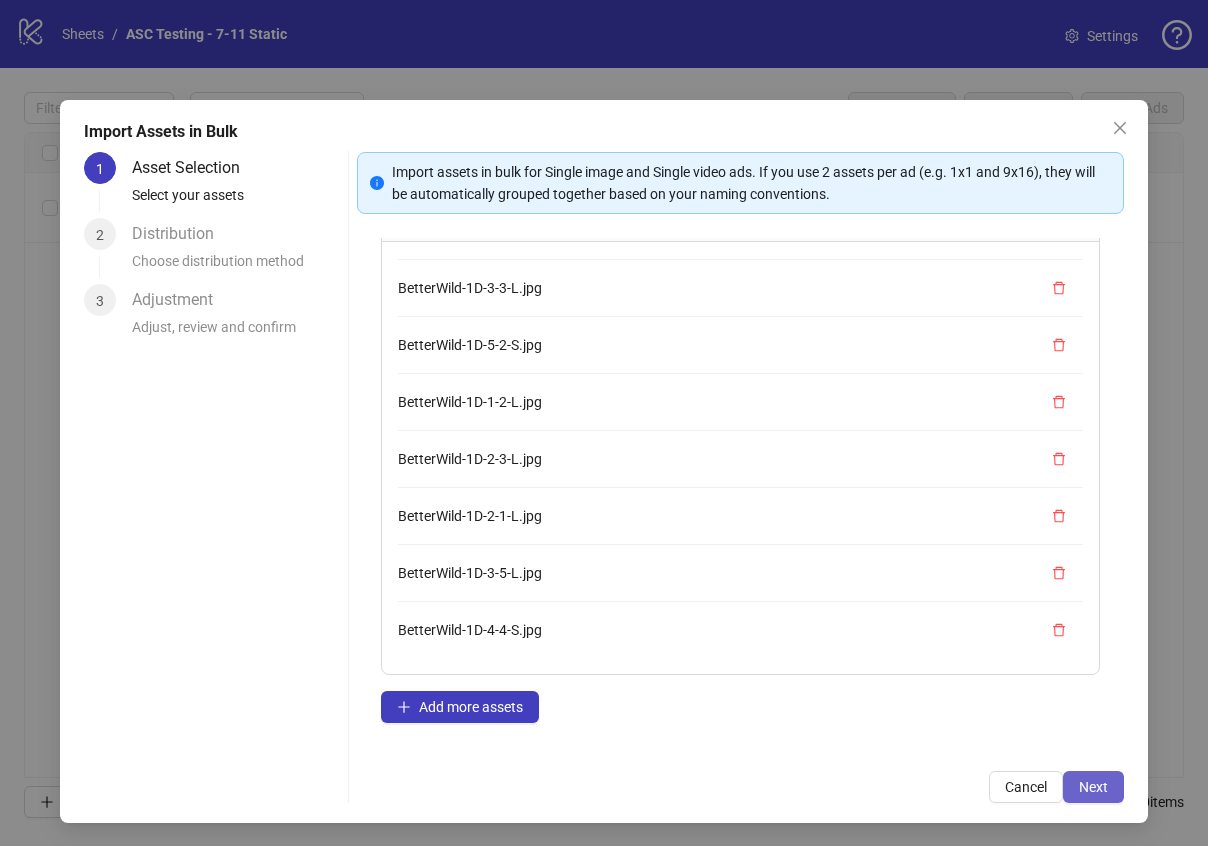 click on "Next" at bounding box center (1093, 787) 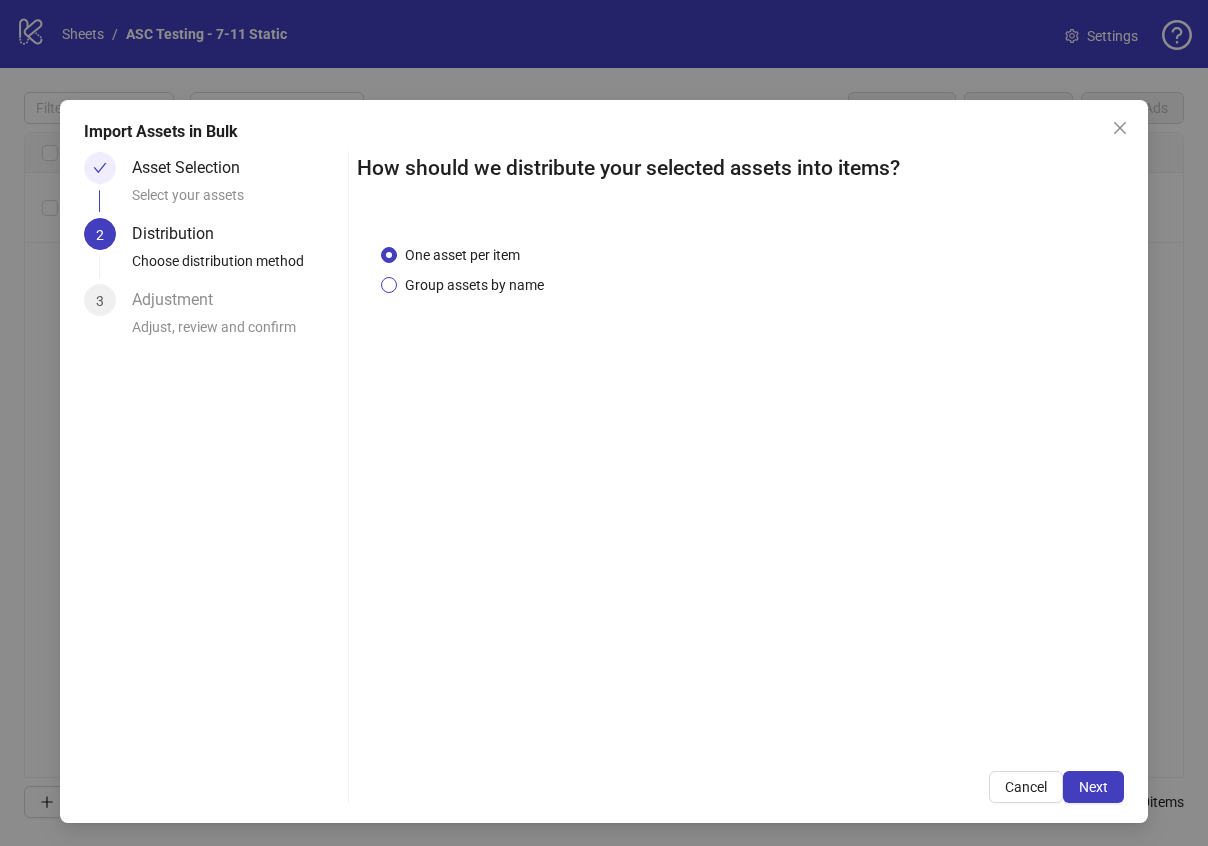 click on "Group assets by name" at bounding box center (474, 285) 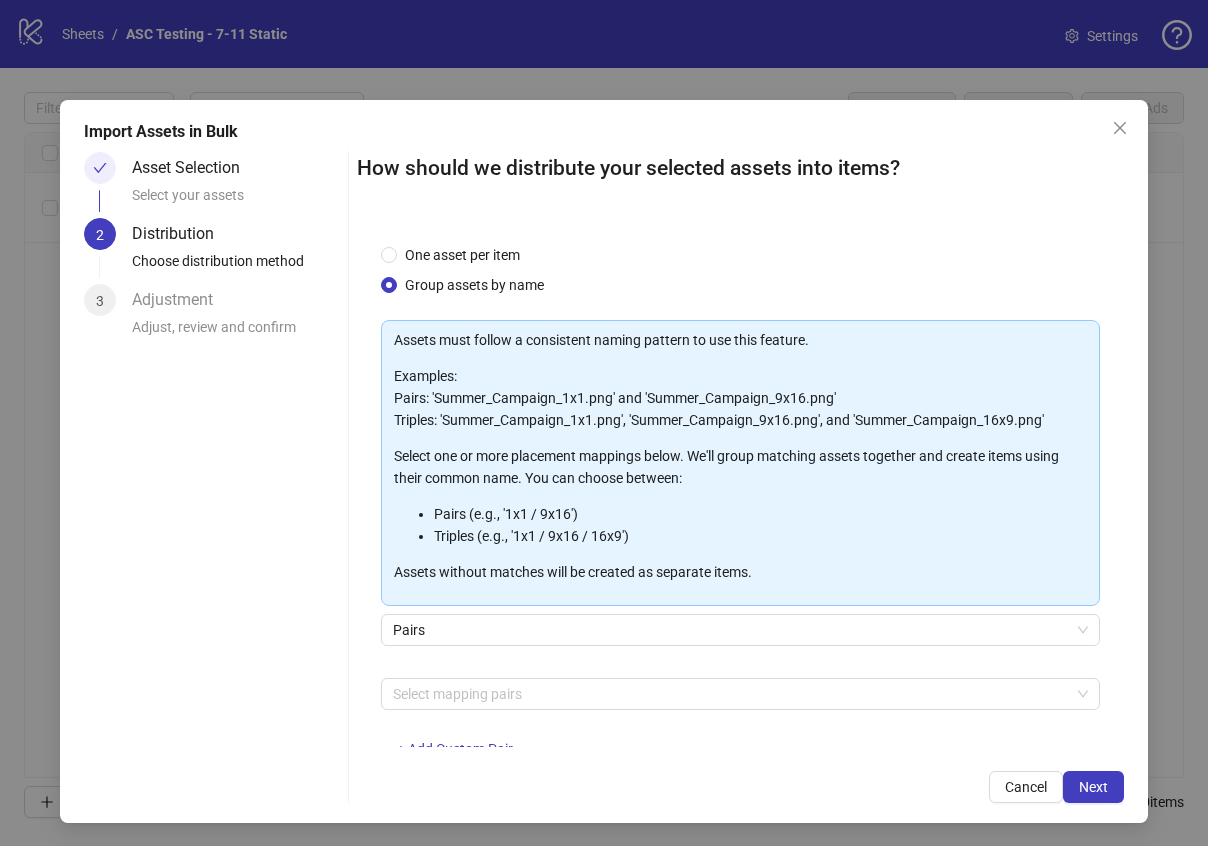 scroll, scrollTop: 58, scrollLeft: 0, axis: vertical 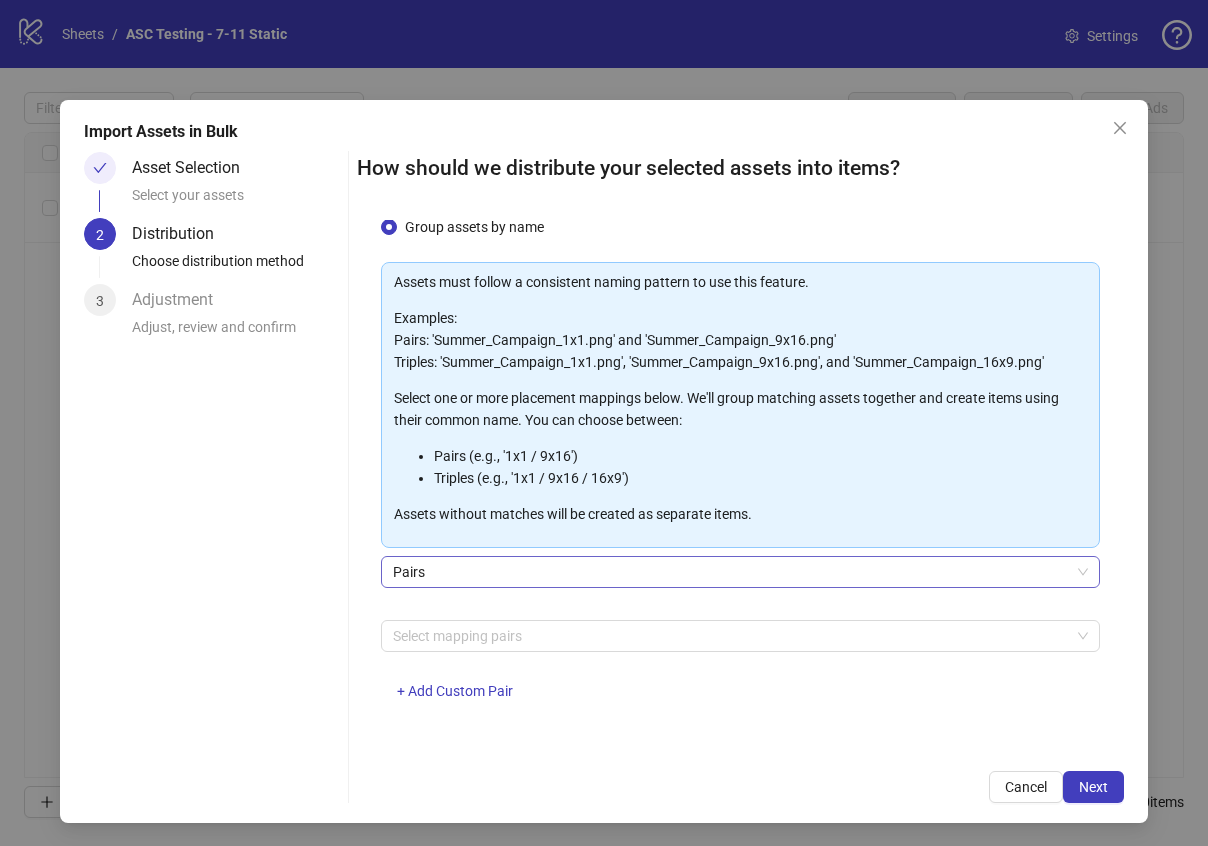 click on "Pairs" at bounding box center (740, 572) 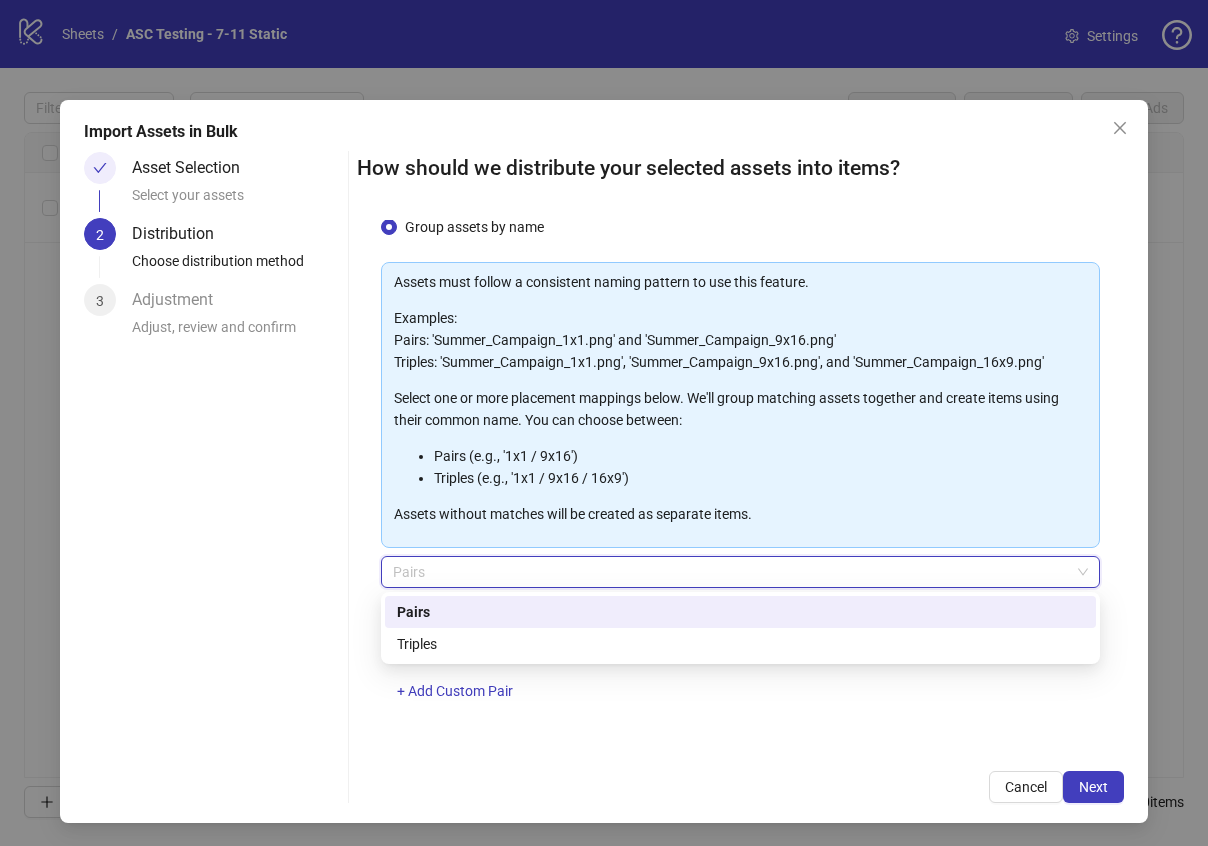 click on "Pairs" at bounding box center (740, 572) 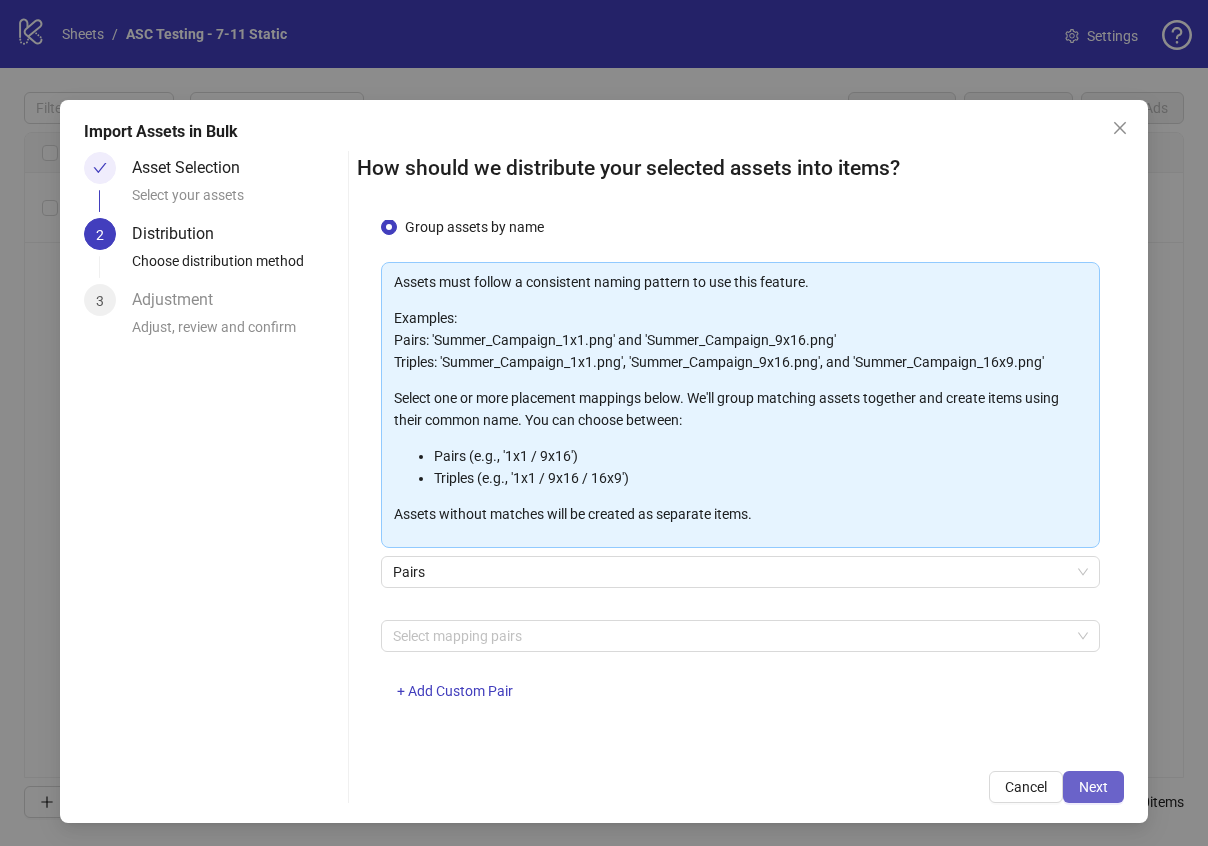 click on "Next" at bounding box center (1093, 787) 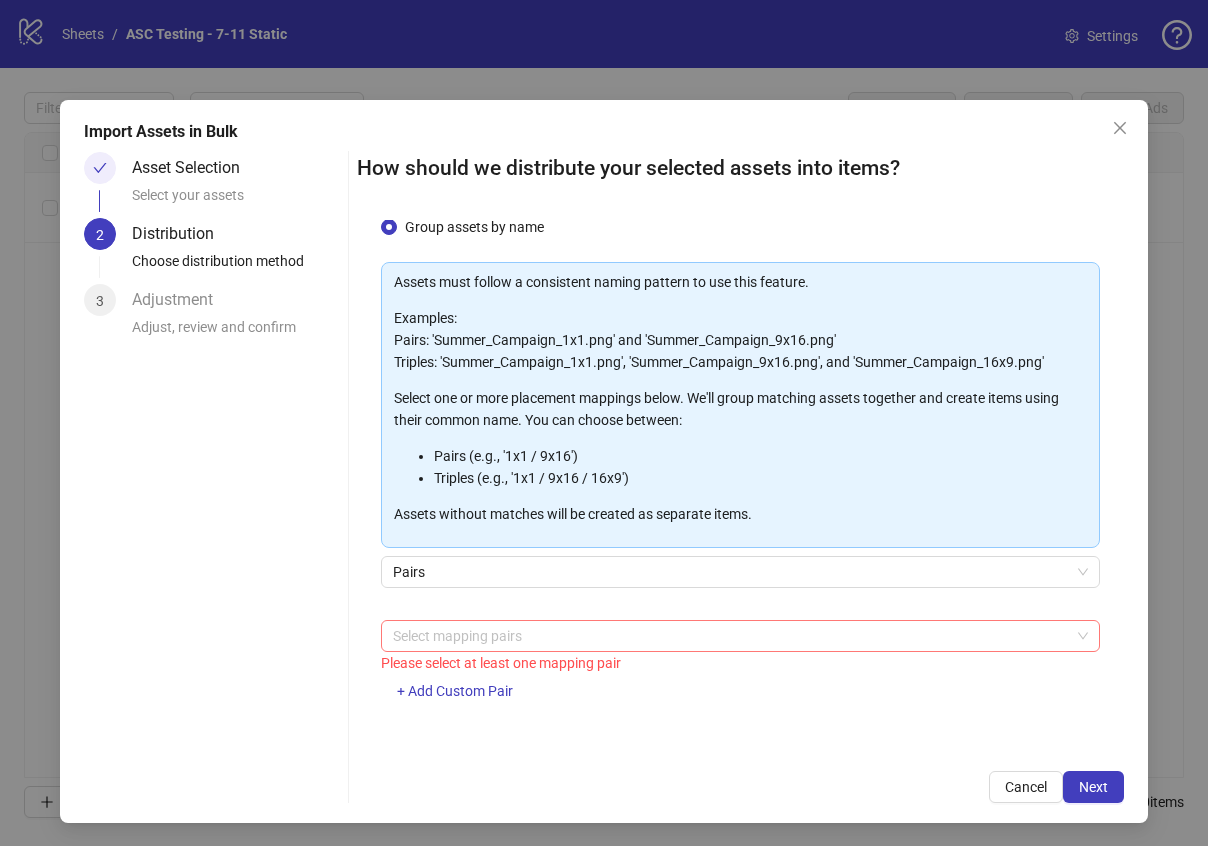 click at bounding box center (730, 636) 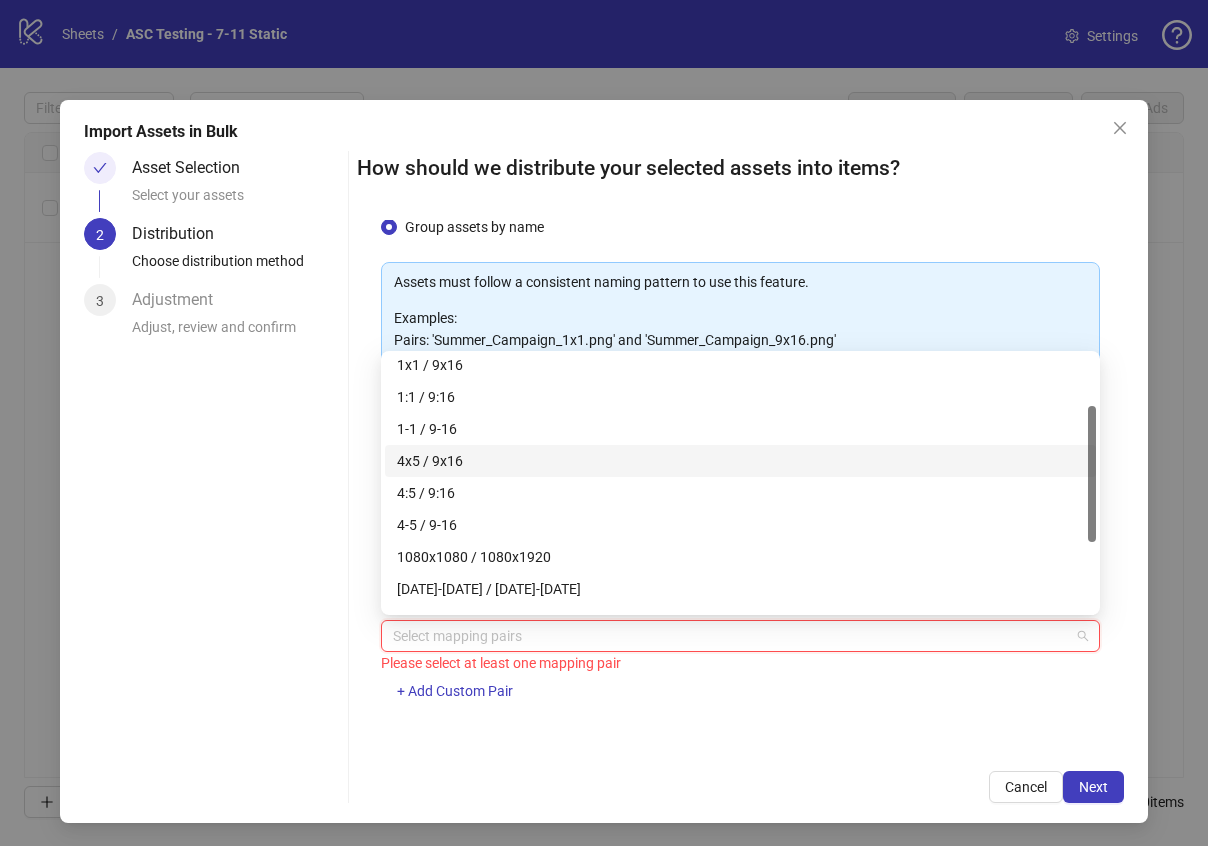 scroll, scrollTop: 104, scrollLeft: 0, axis: vertical 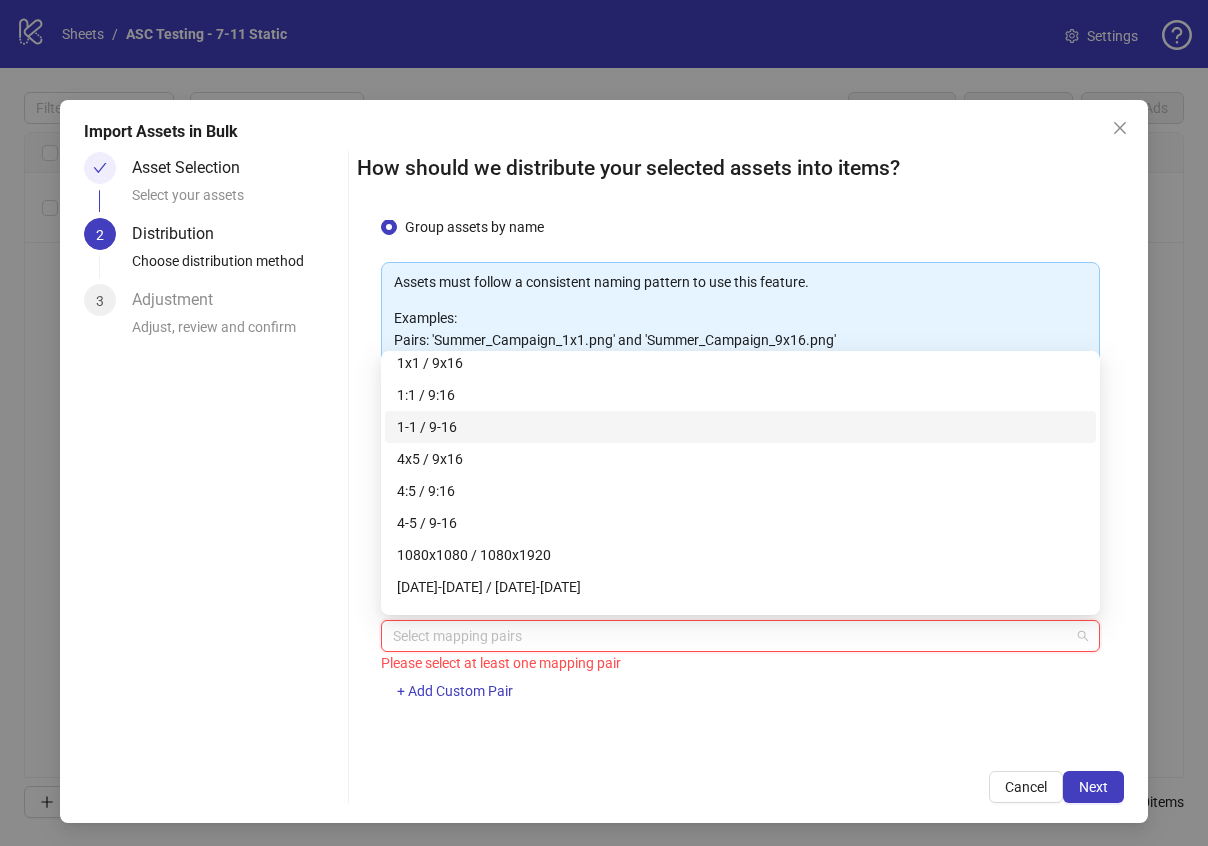click on "1-1 / 9-16" at bounding box center (740, 427) 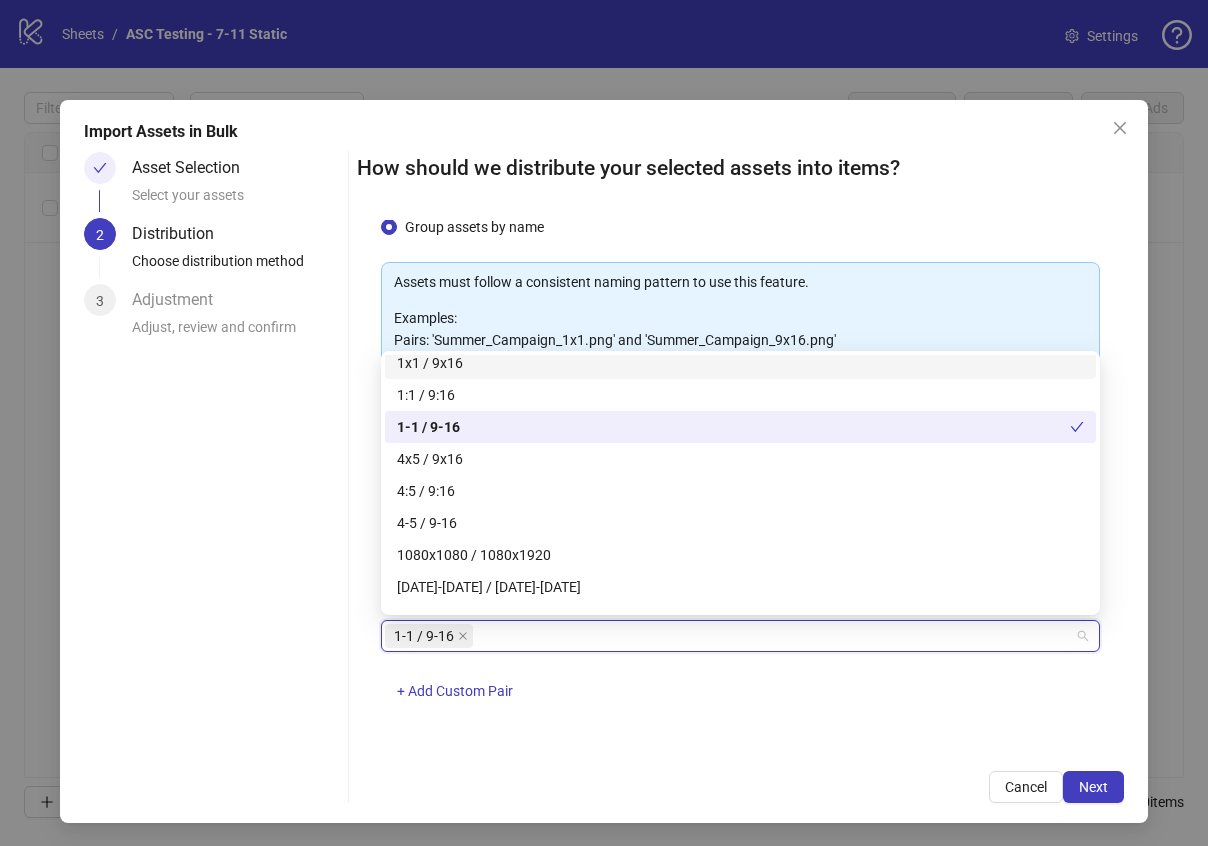 click on "Examples: Pairs: 'Summer_Campaign_1x1.png' and 'Summer_Campaign_9x16.png' Triples: 'Summer_Campaign_1x1.png', 'Summer_Campaign_9x16.png', and 'Summer_Campaign_16x9.png'" at bounding box center (740, 340) 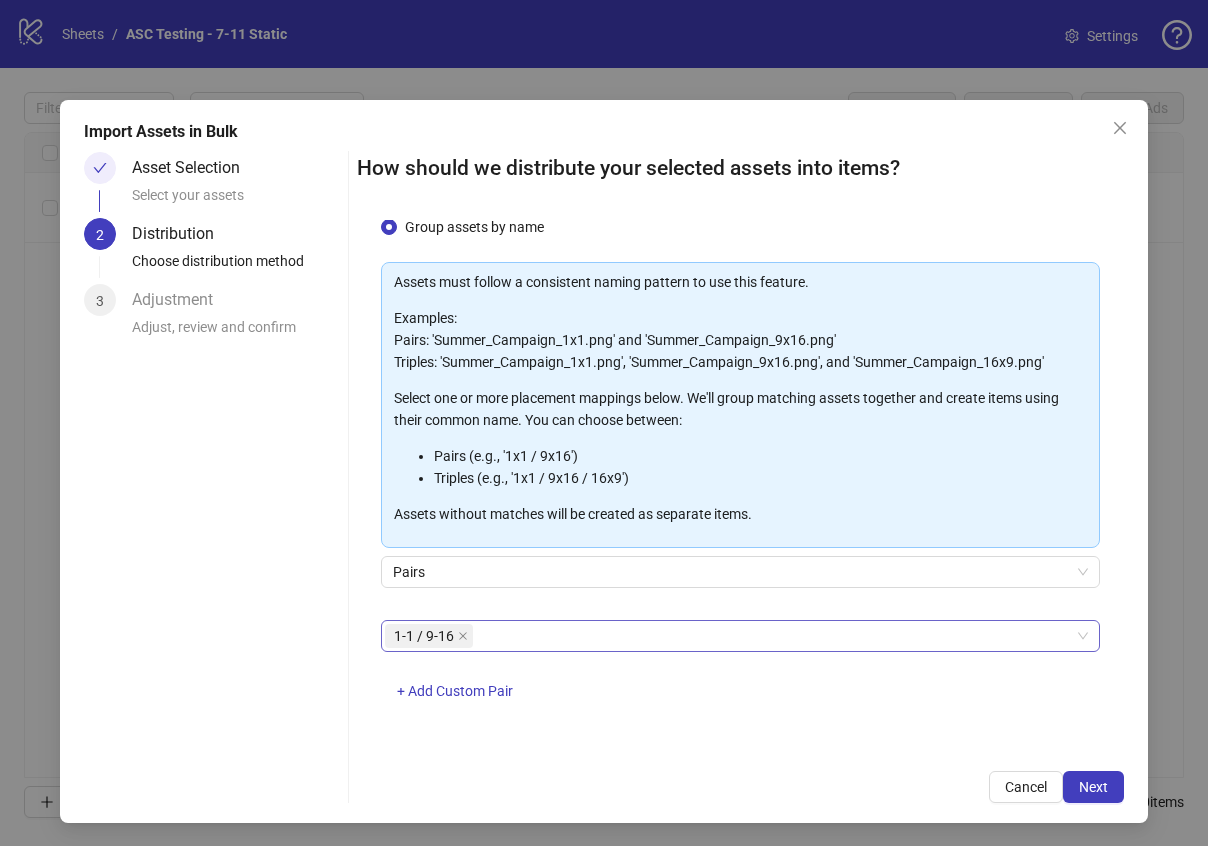 click at bounding box center [479, 636] 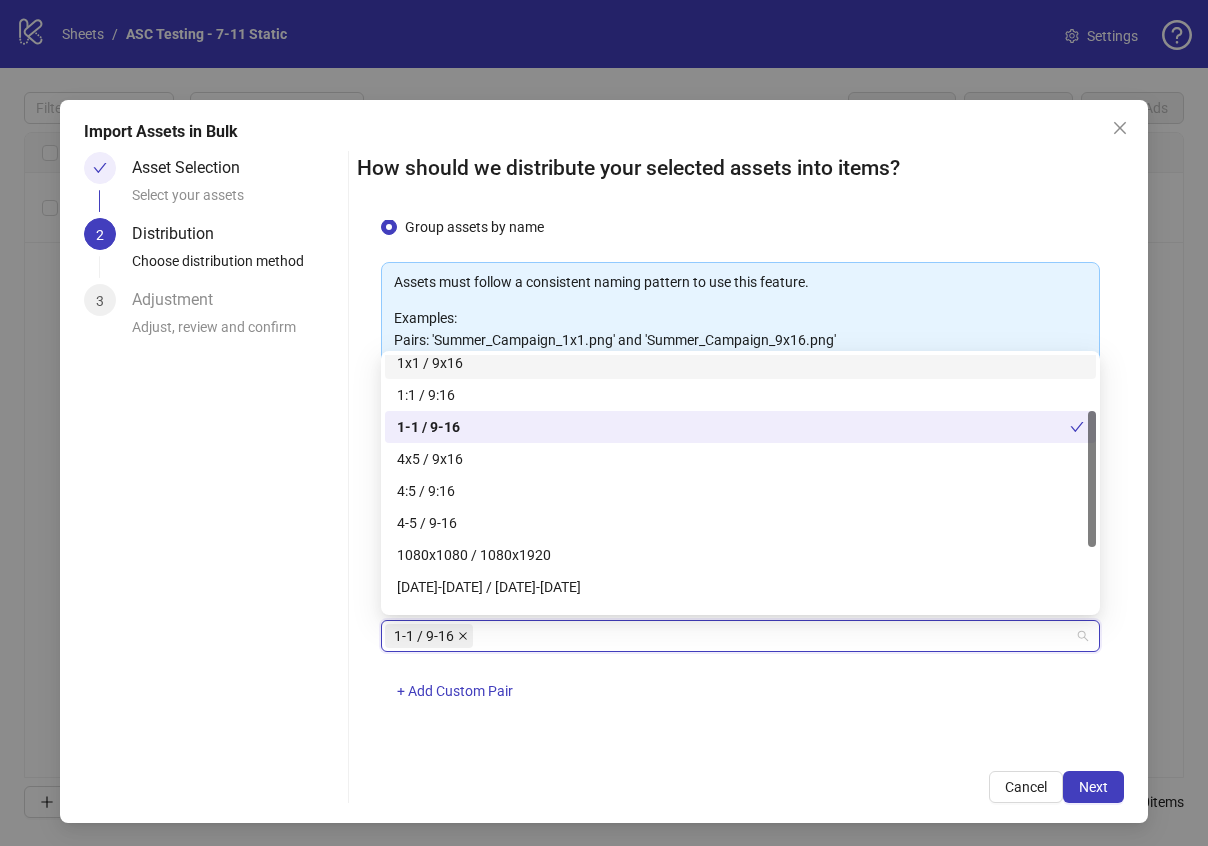 click 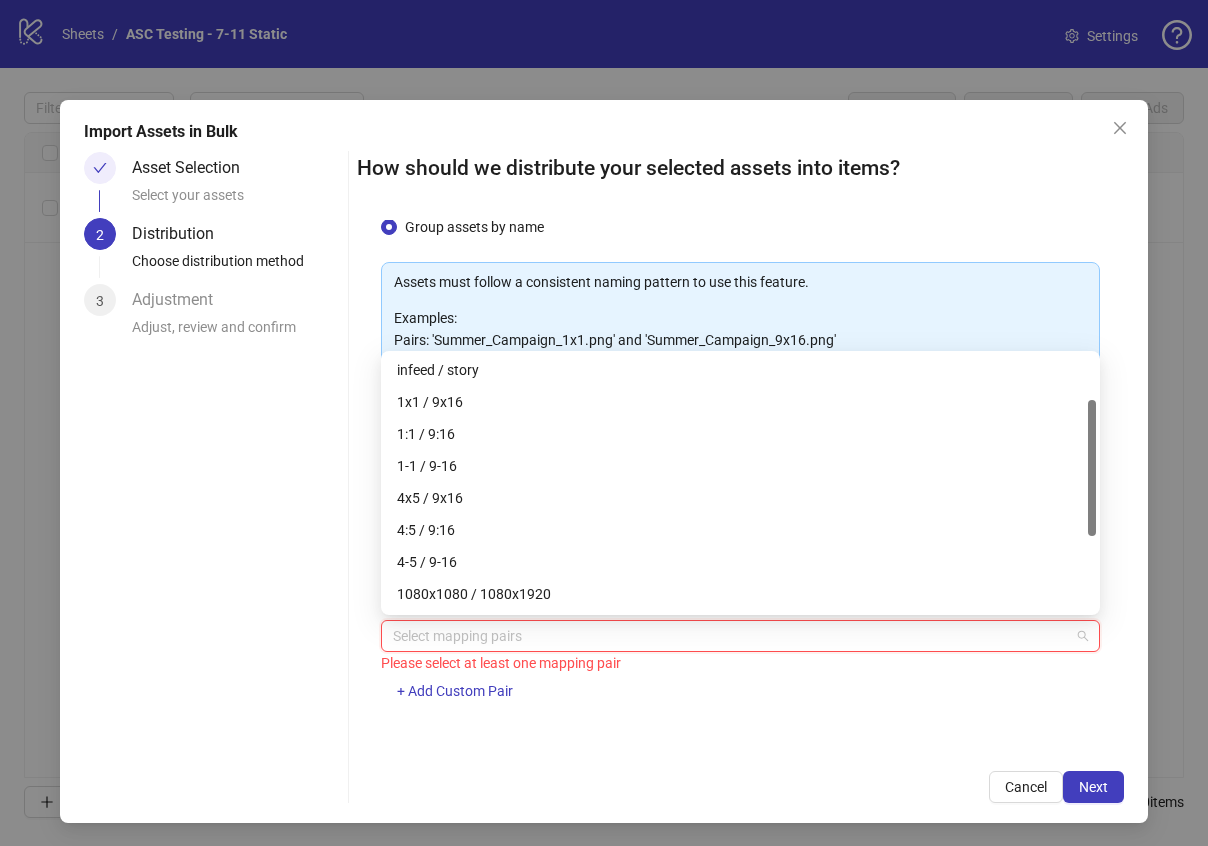 scroll, scrollTop: 44, scrollLeft: 0, axis: vertical 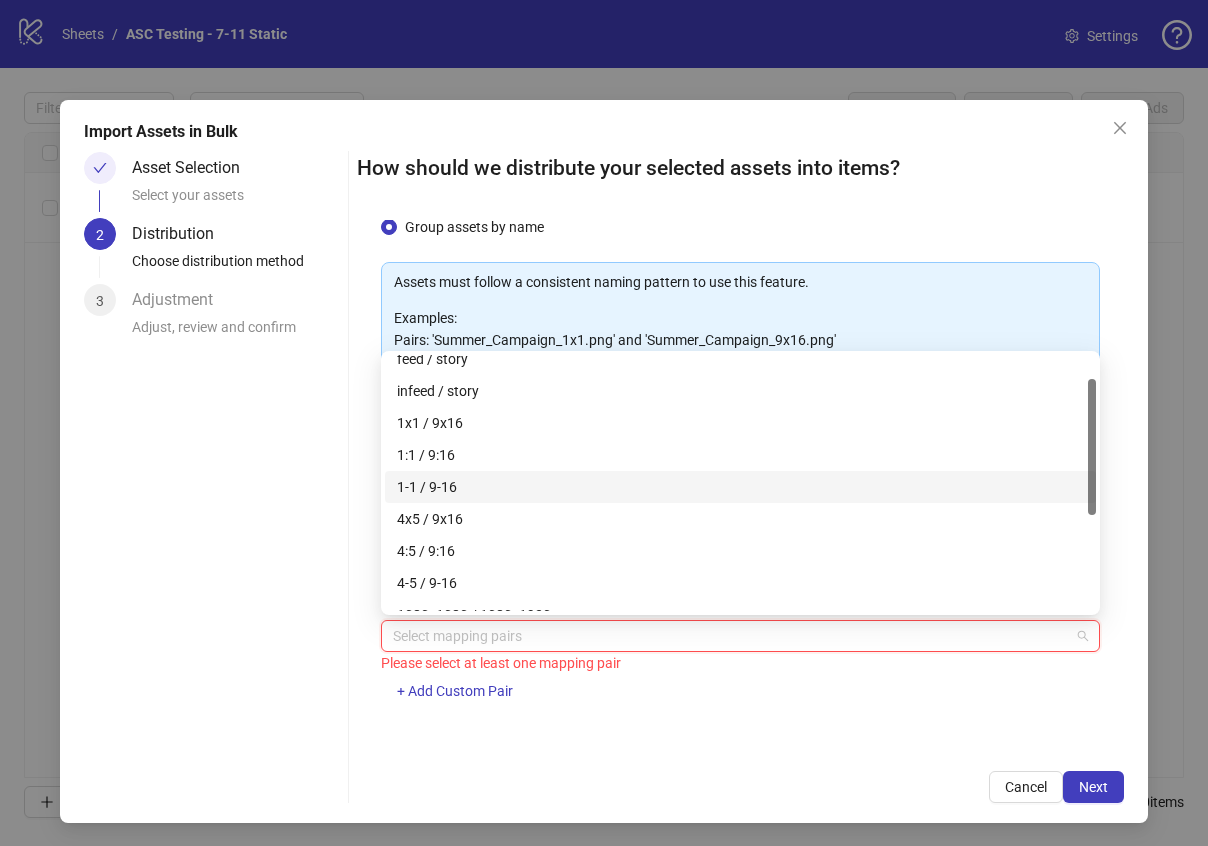 click on "1-1 / 9-16" at bounding box center [740, 487] 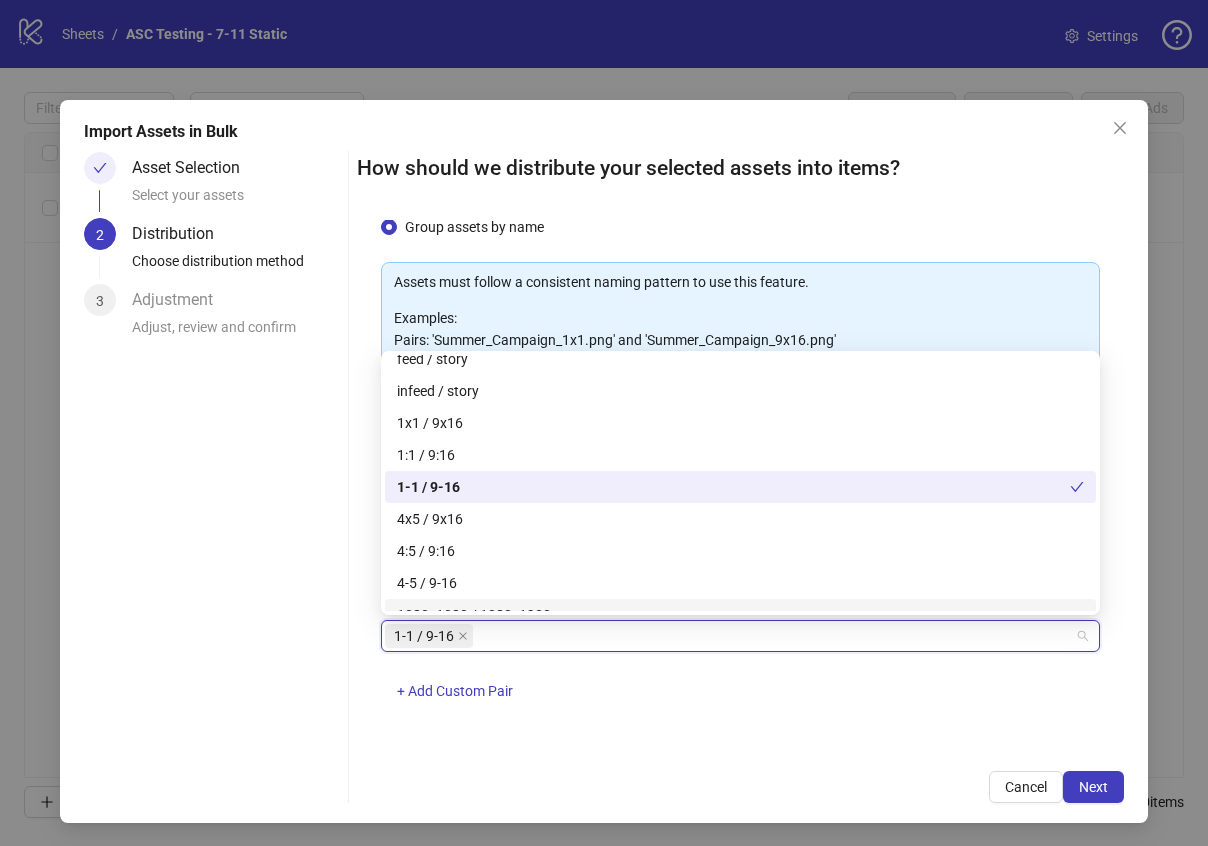 drag, startPoint x: 884, startPoint y: 701, endPoint x: 1037, endPoint y: 737, distance: 157.17824 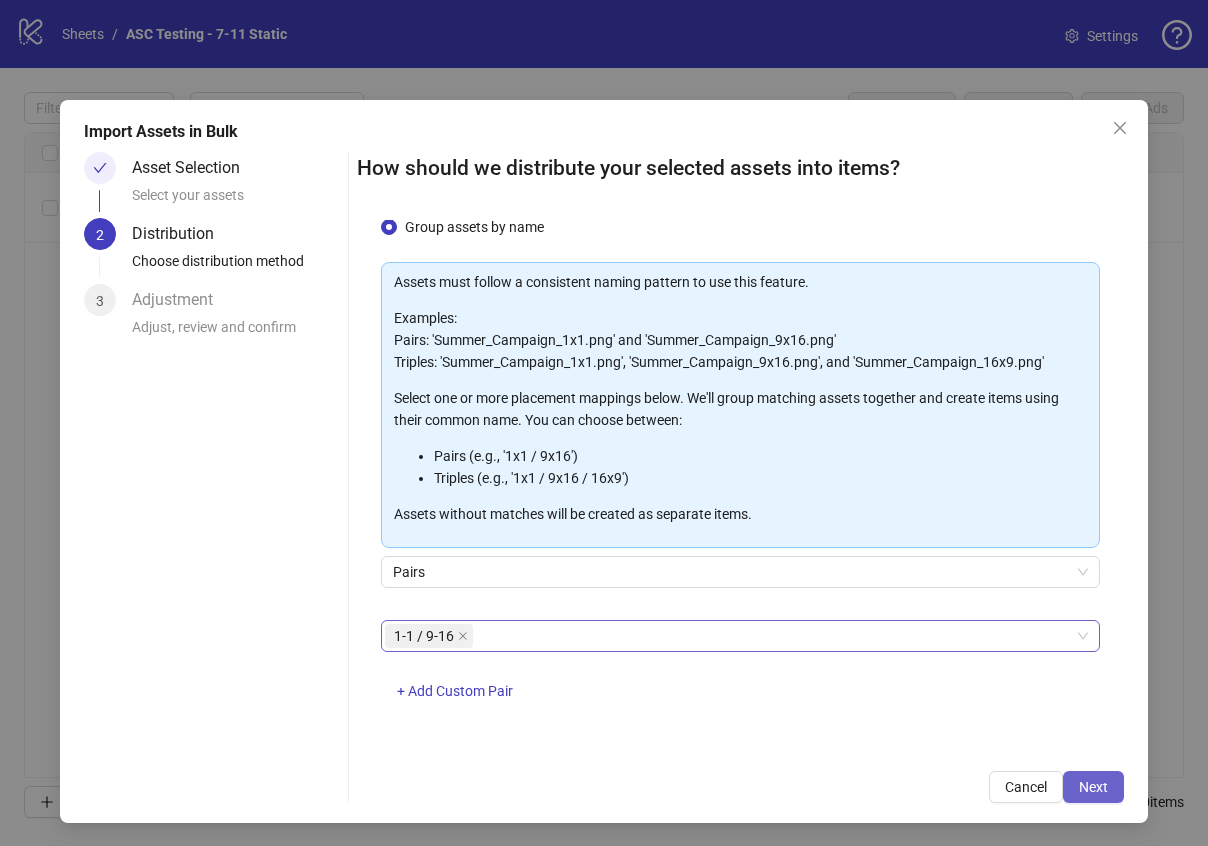 click on "Next" at bounding box center (1093, 787) 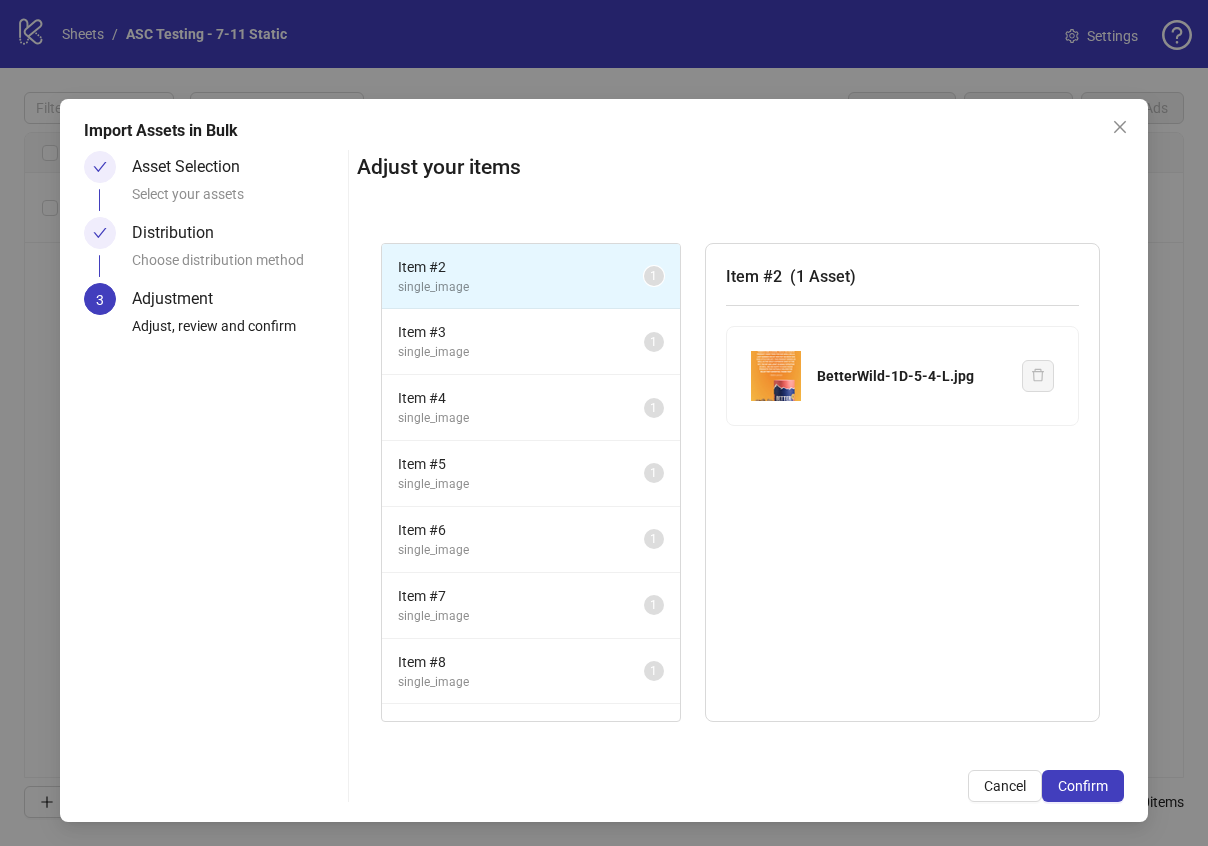 scroll, scrollTop: 0, scrollLeft: 0, axis: both 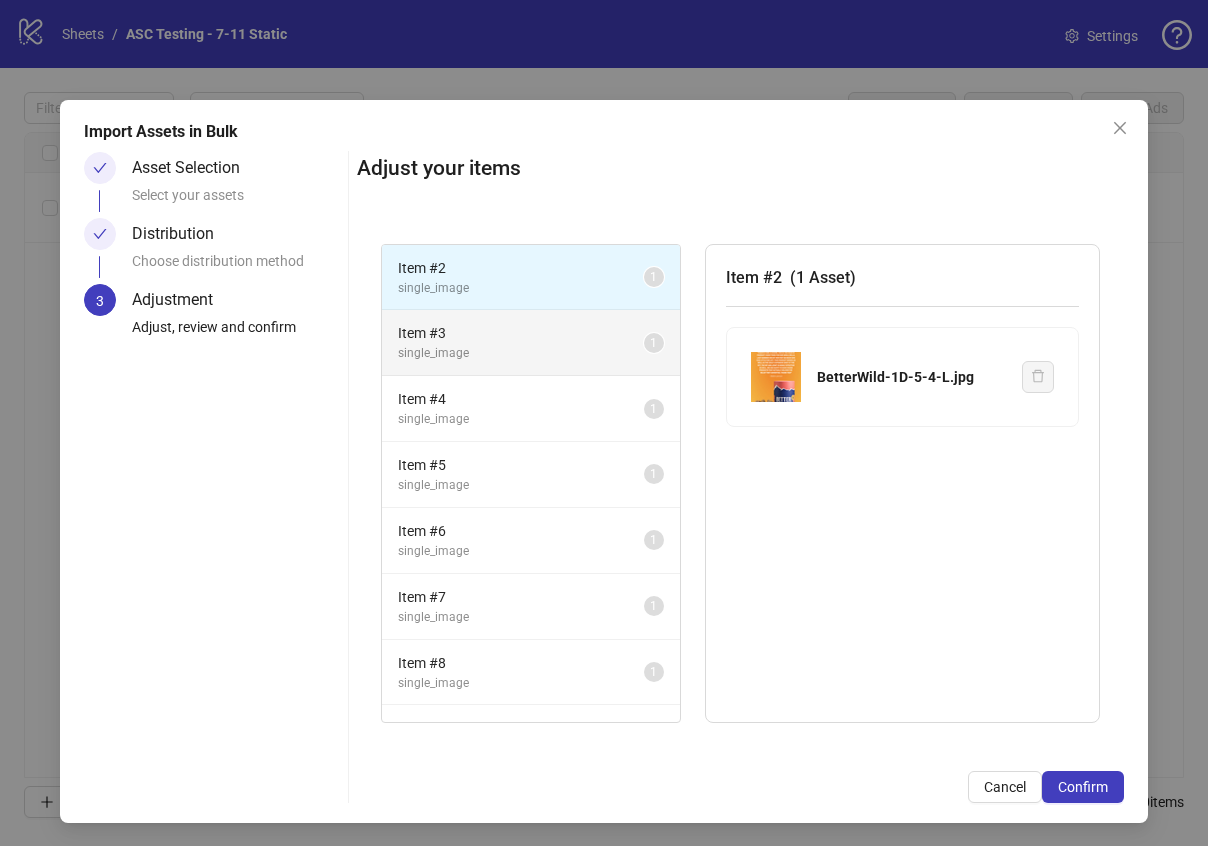 click on "Item # 3 single_image 1" at bounding box center (531, 343) 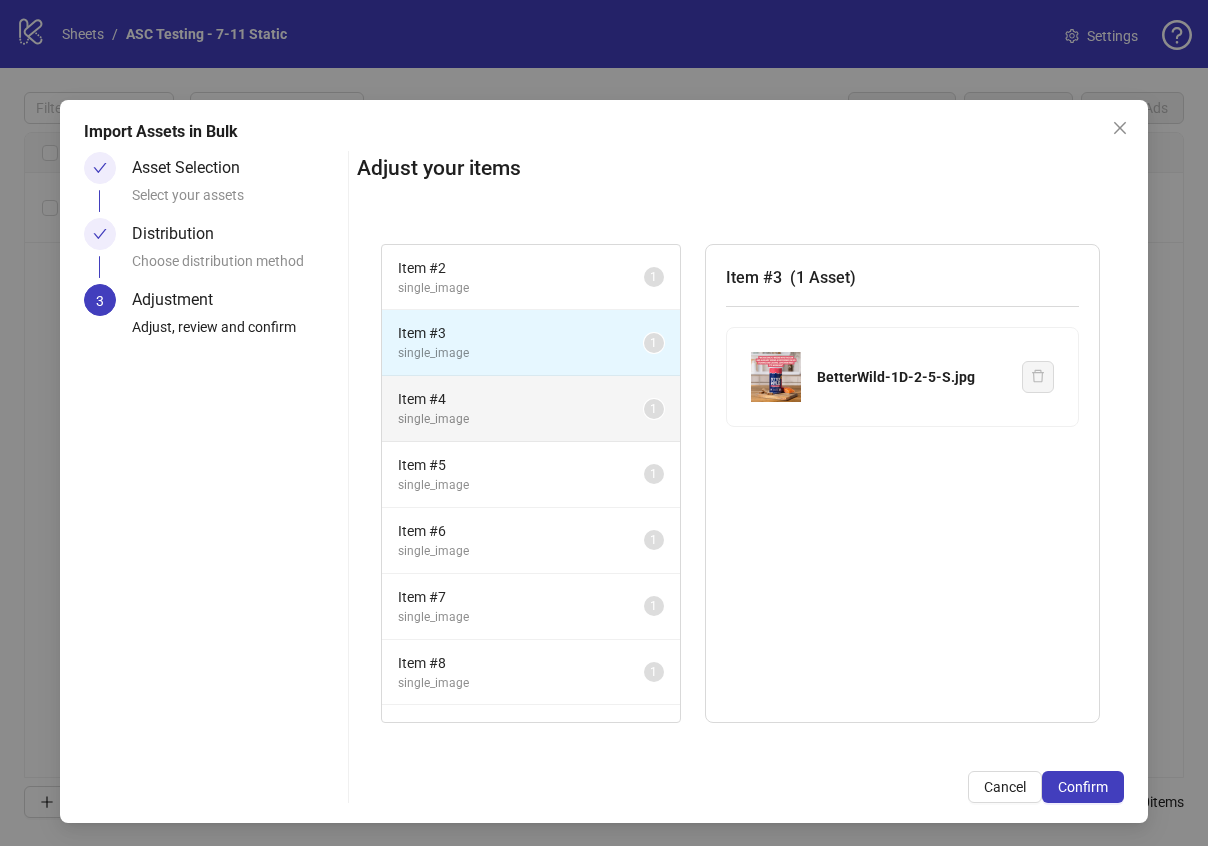 click on "Item # 4" at bounding box center (521, 399) 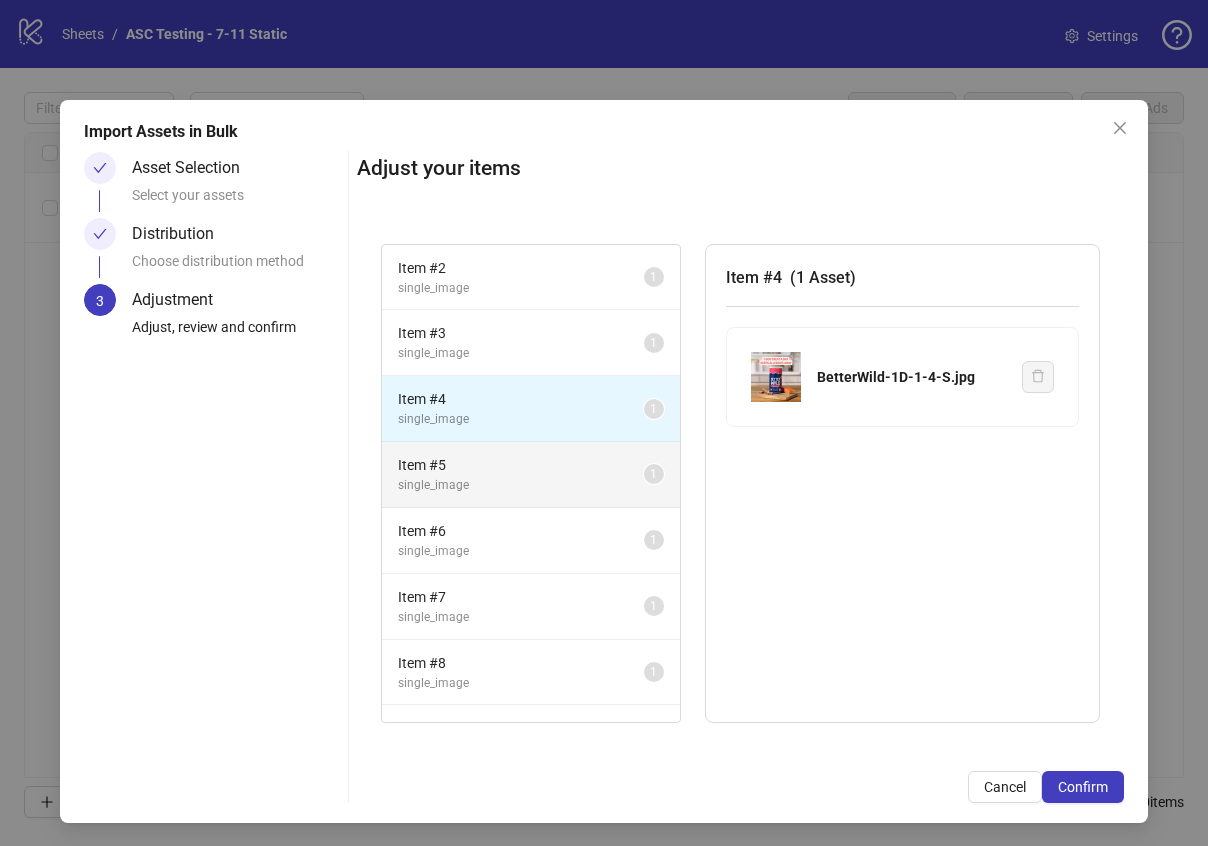 click on "Item # 5" at bounding box center (521, 465) 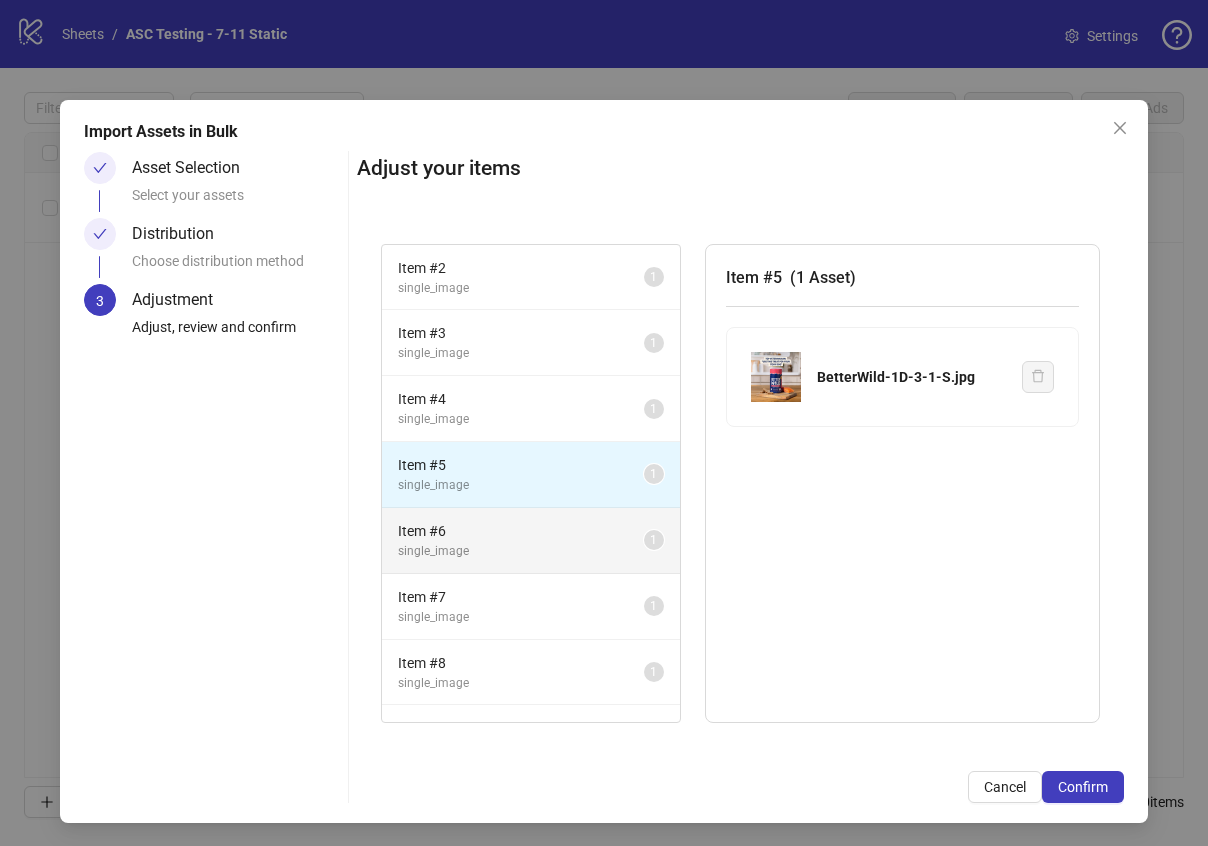 click on "Item # 6 single_image 1" at bounding box center (531, 541) 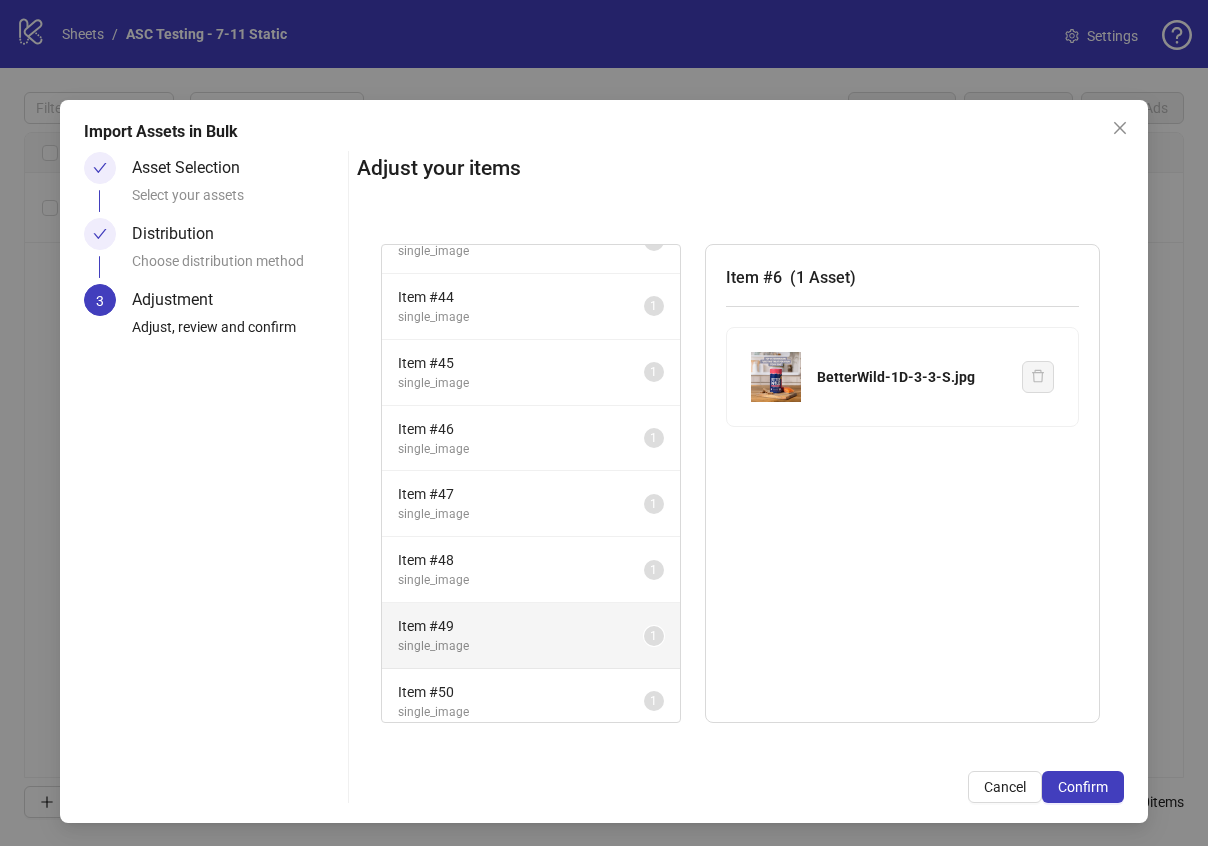 scroll, scrollTop: 2813, scrollLeft: 0, axis: vertical 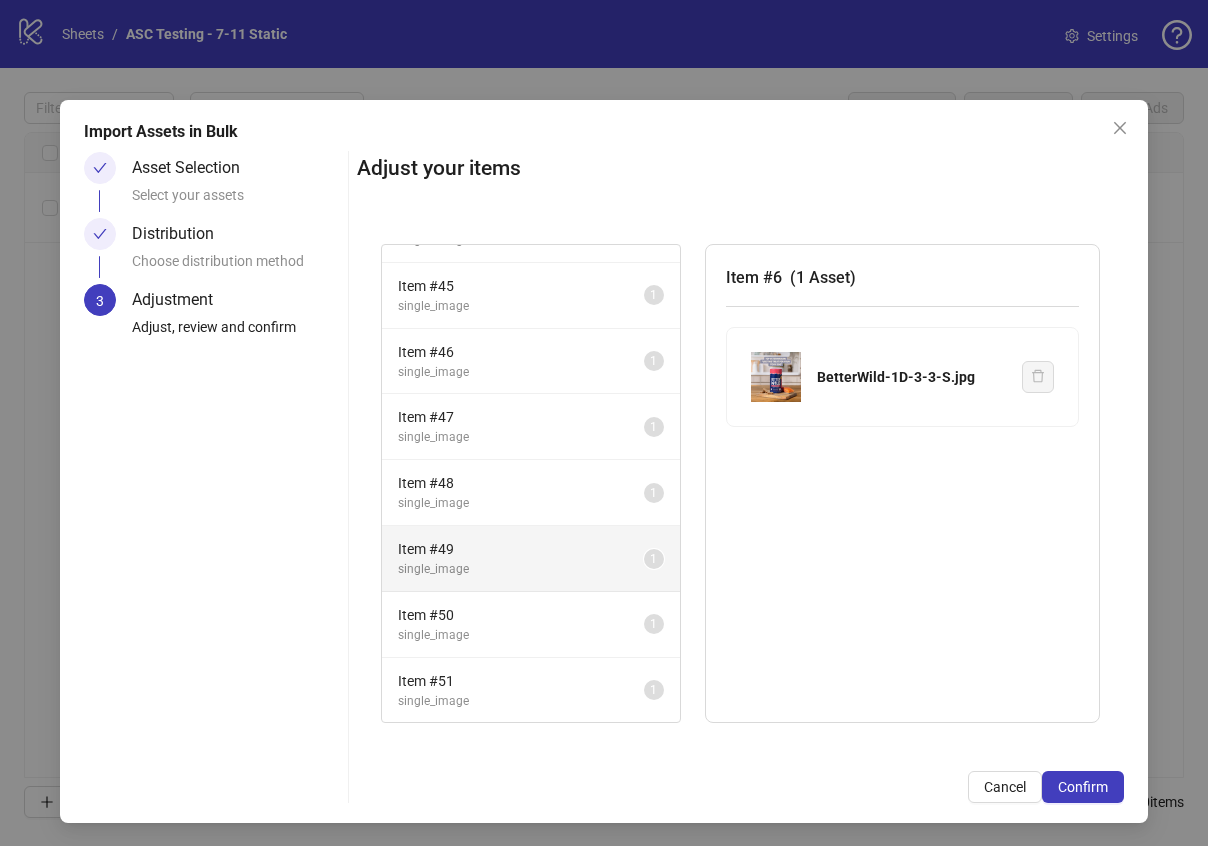 click on "single_image" at bounding box center [521, 569] 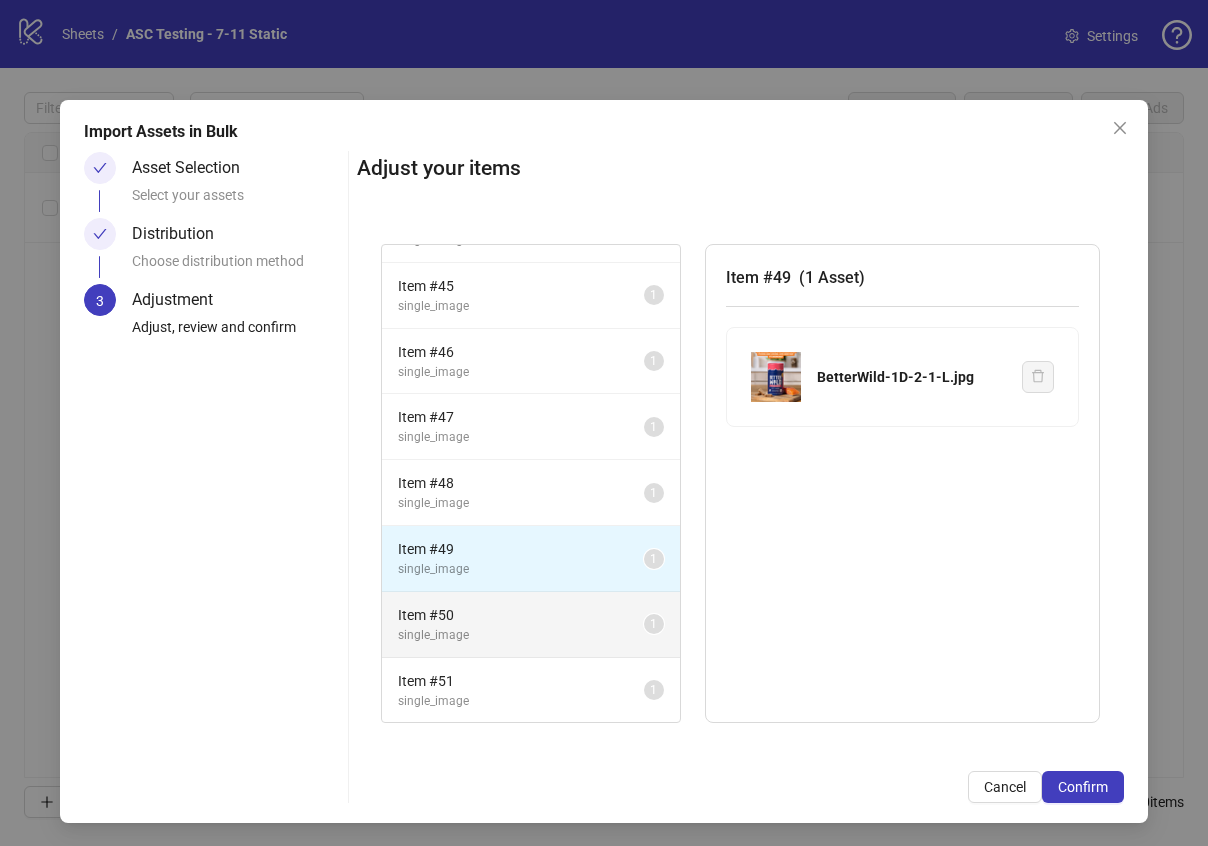 click on "Item # 50 single_image 1" at bounding box center (531, 625) 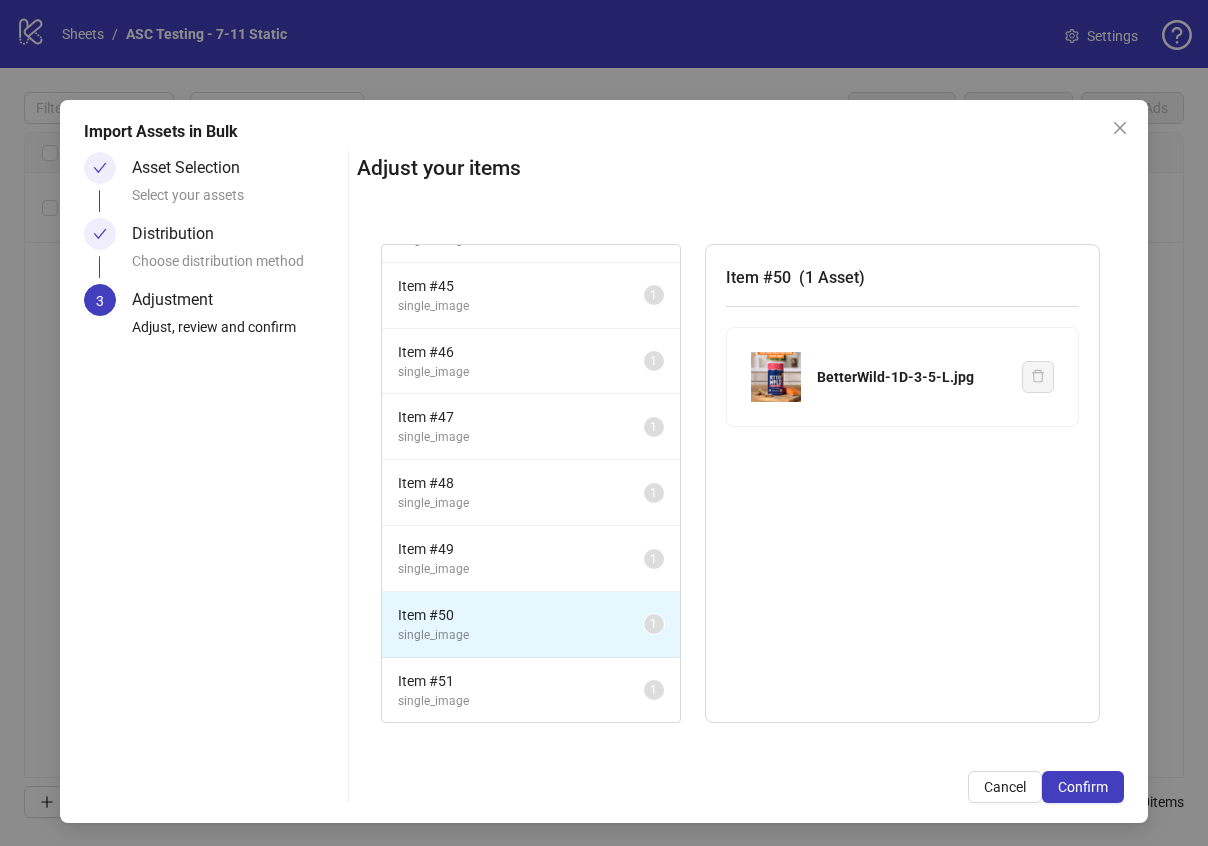click on "Item # 50 single_image 1" at bounding box center (531, 625) 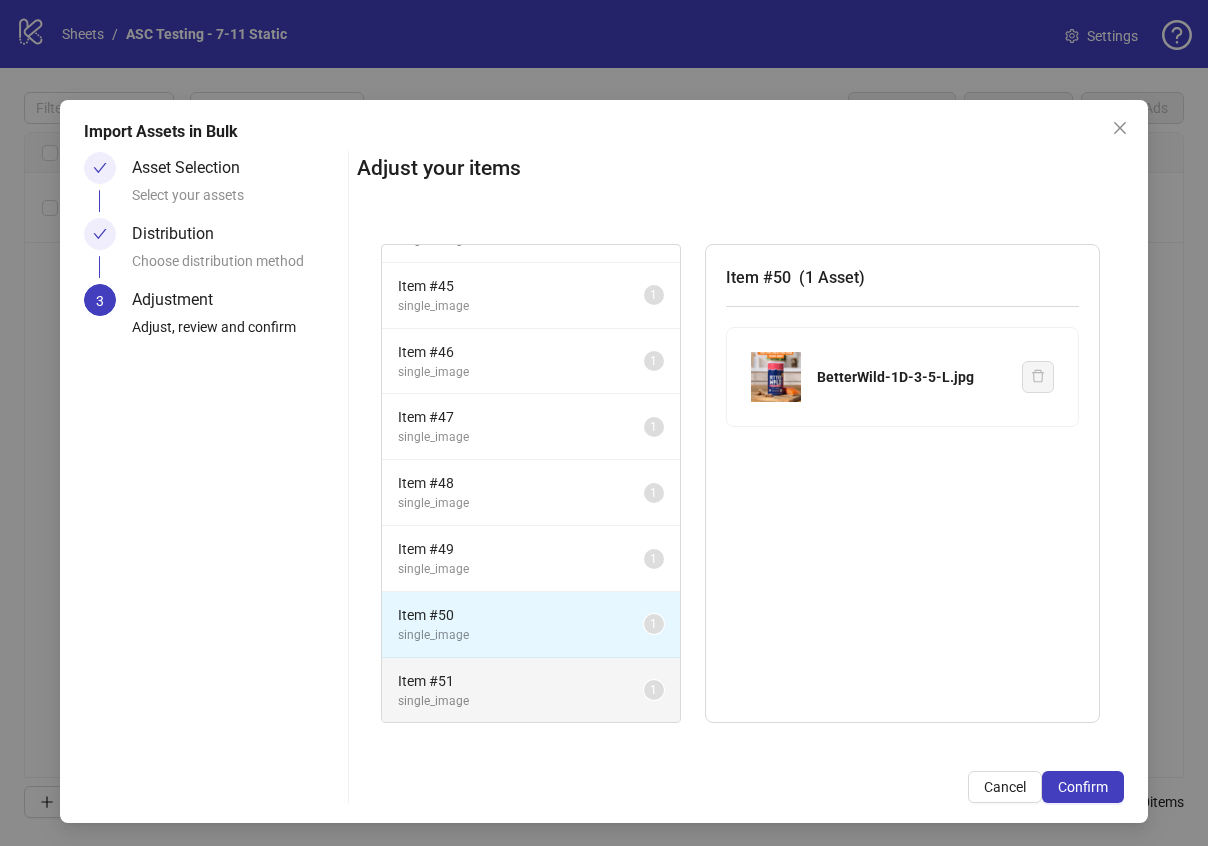 click on "single_image" at bounding box center (521, 701) 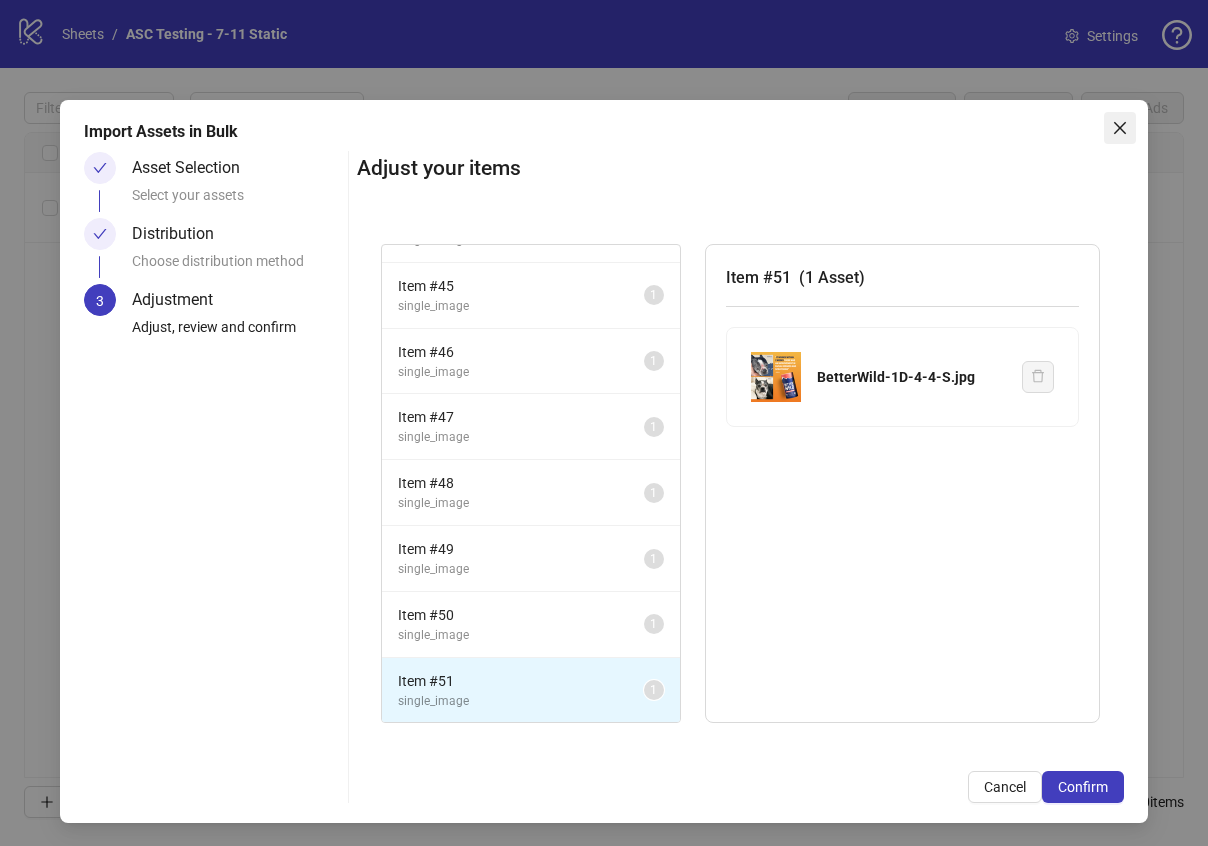 click 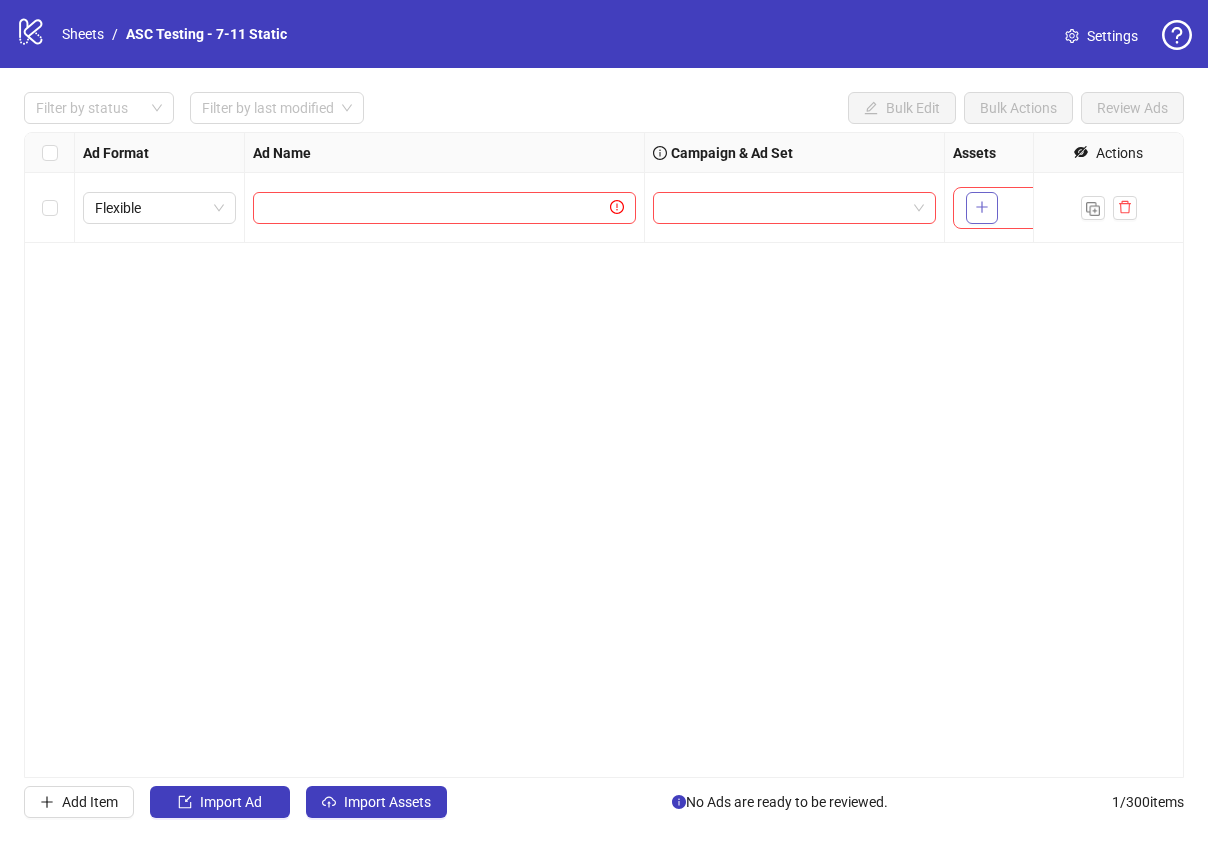 click at bounding box center (982, 208) 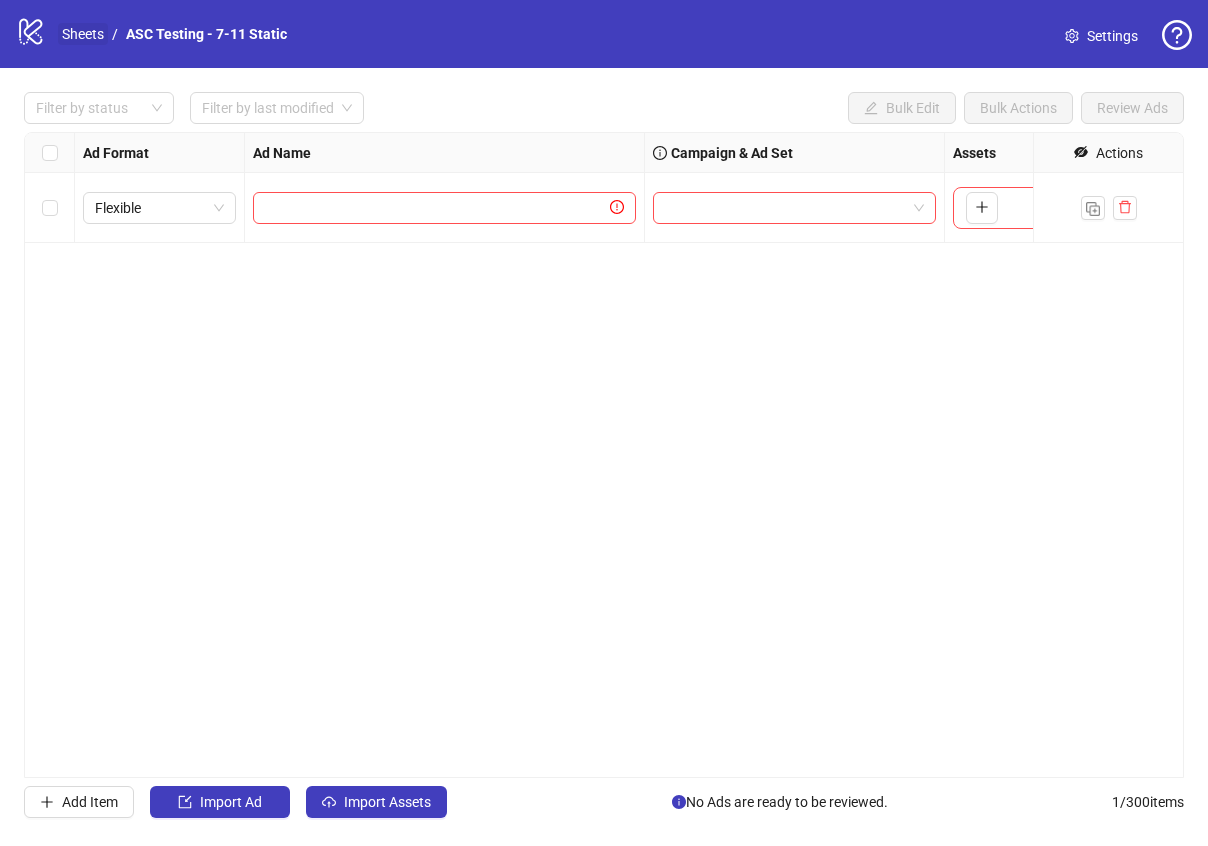 click on "Sheets" at bounding box center [83, 34] 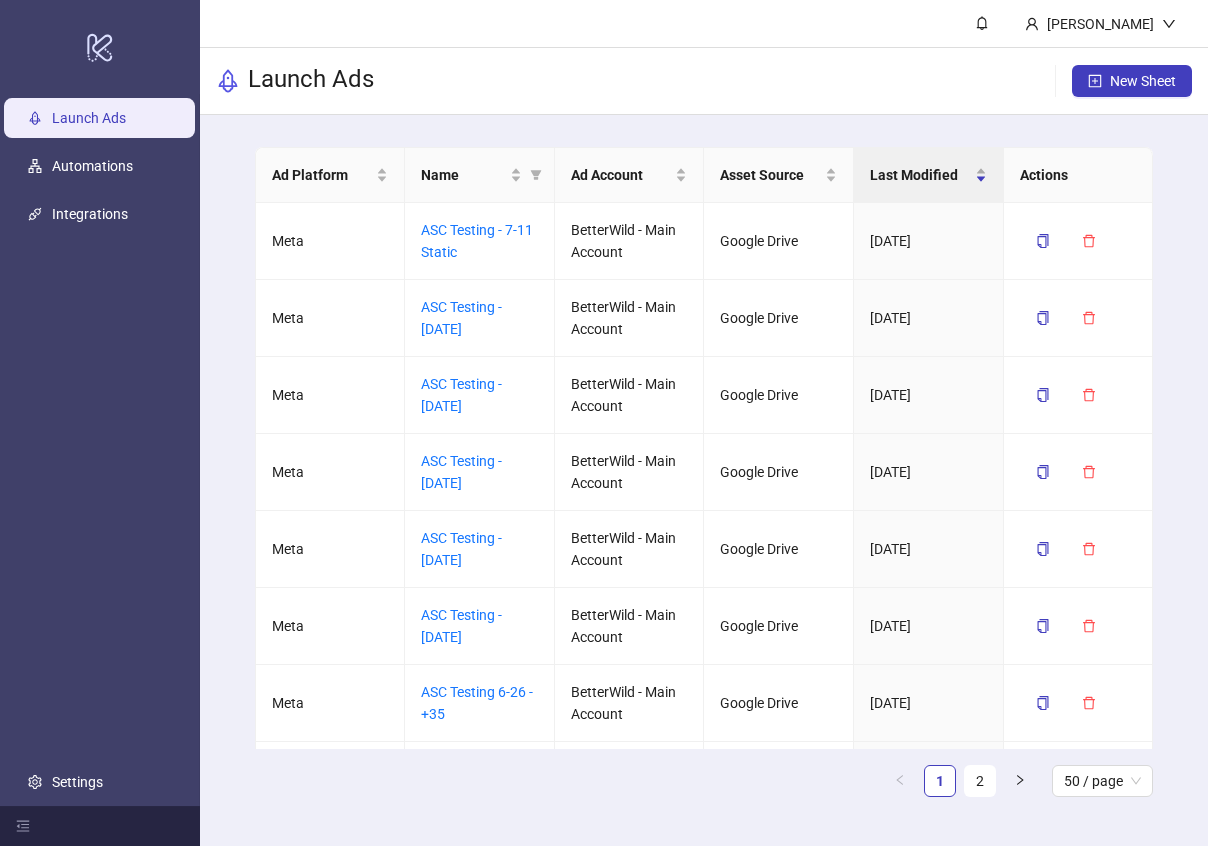 click on "logo/logo-mobile" at bounding box center [100, 47] 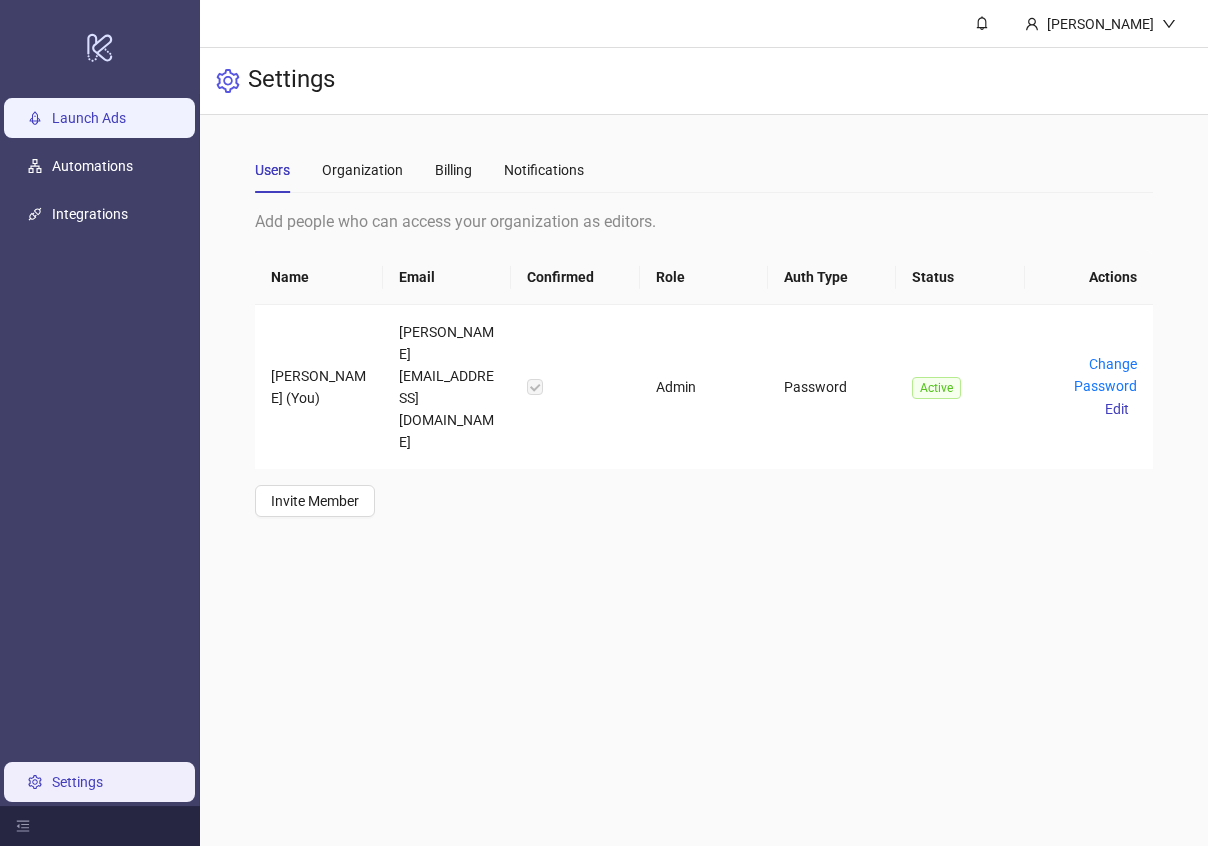 click on "Launch Ads" at bounding box center (89, 118) 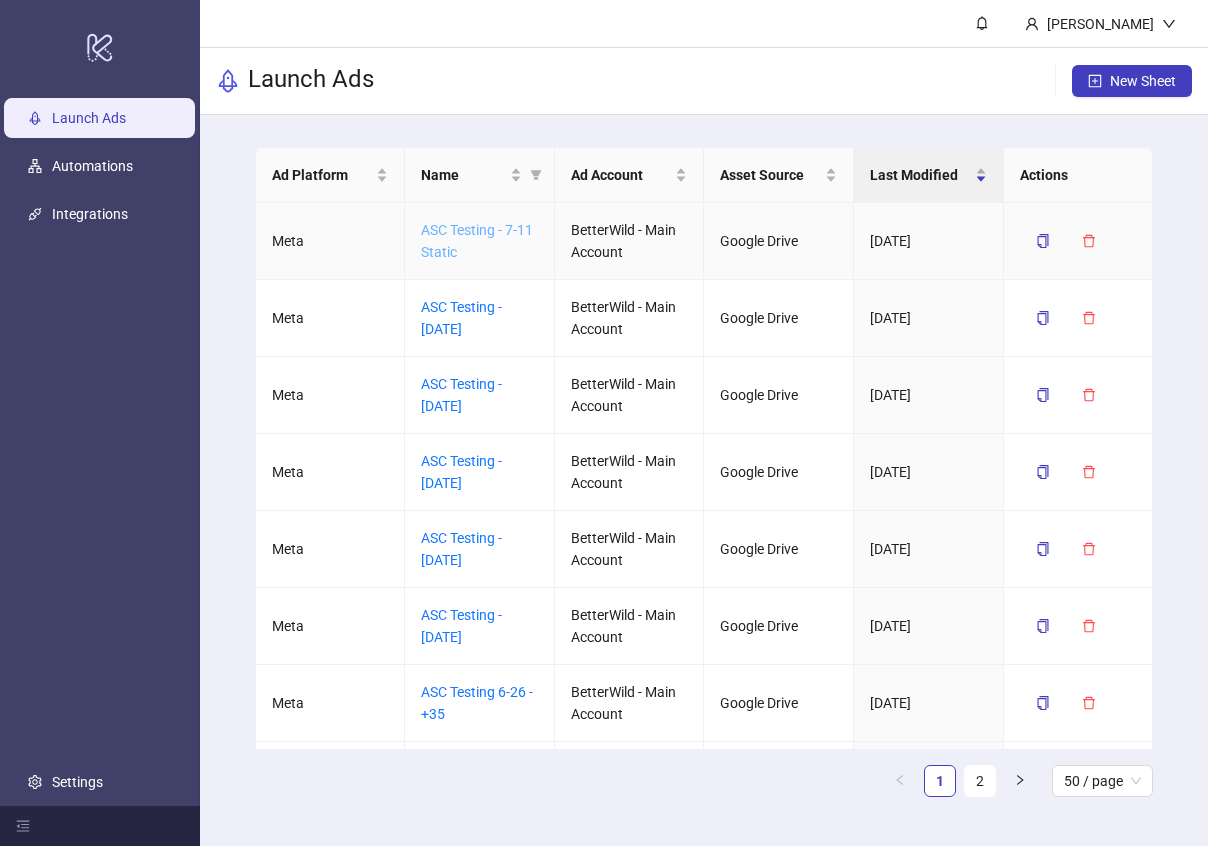 click on "ASC Testing - 7-11 Static" at bounding box center [477, 241] 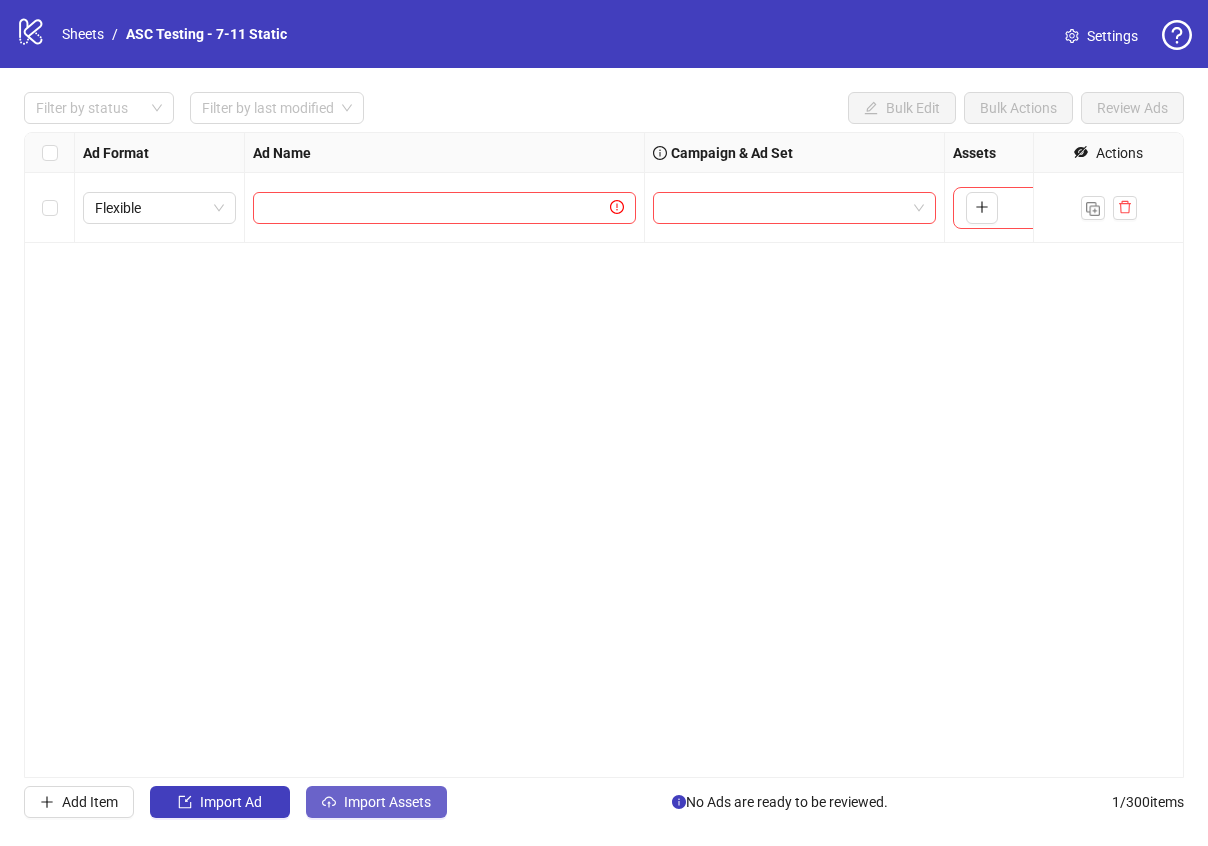 click on "Import Assets" at bounding box center [376, 802] 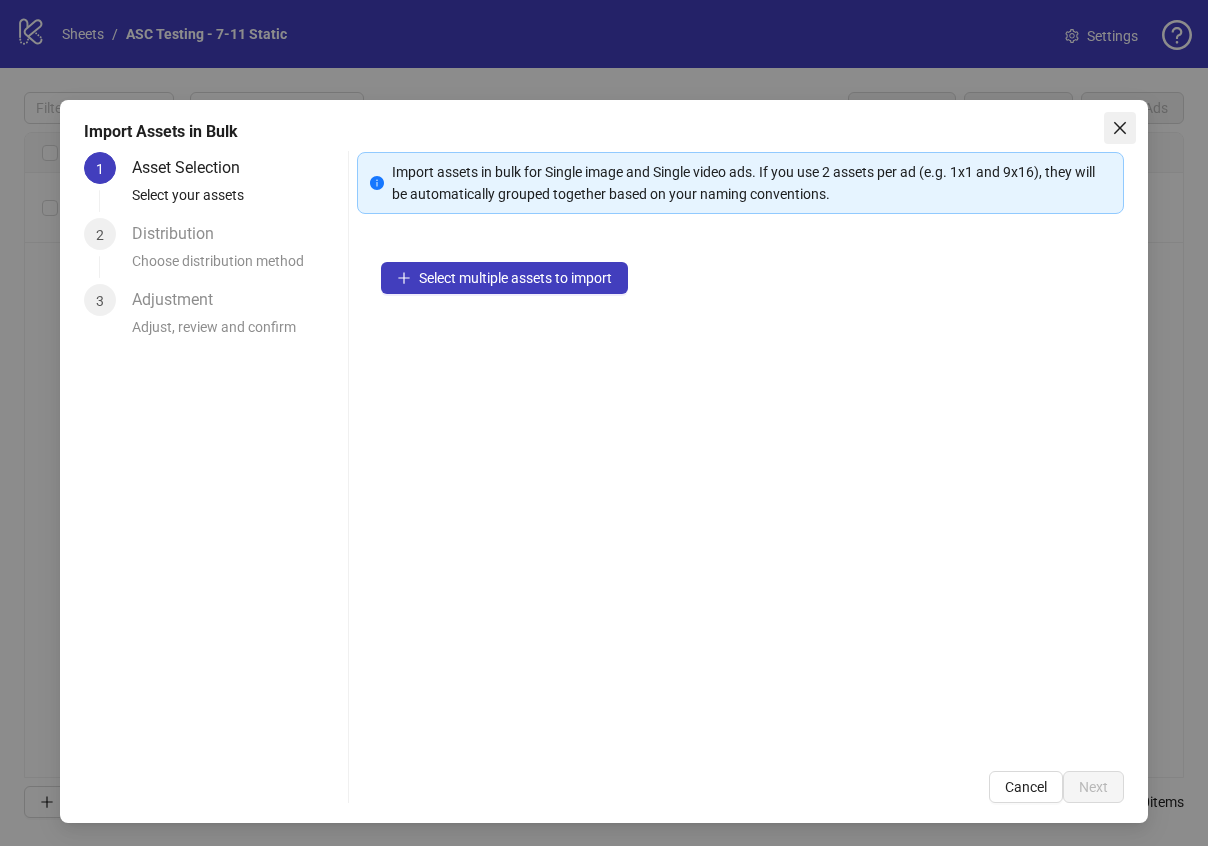 click 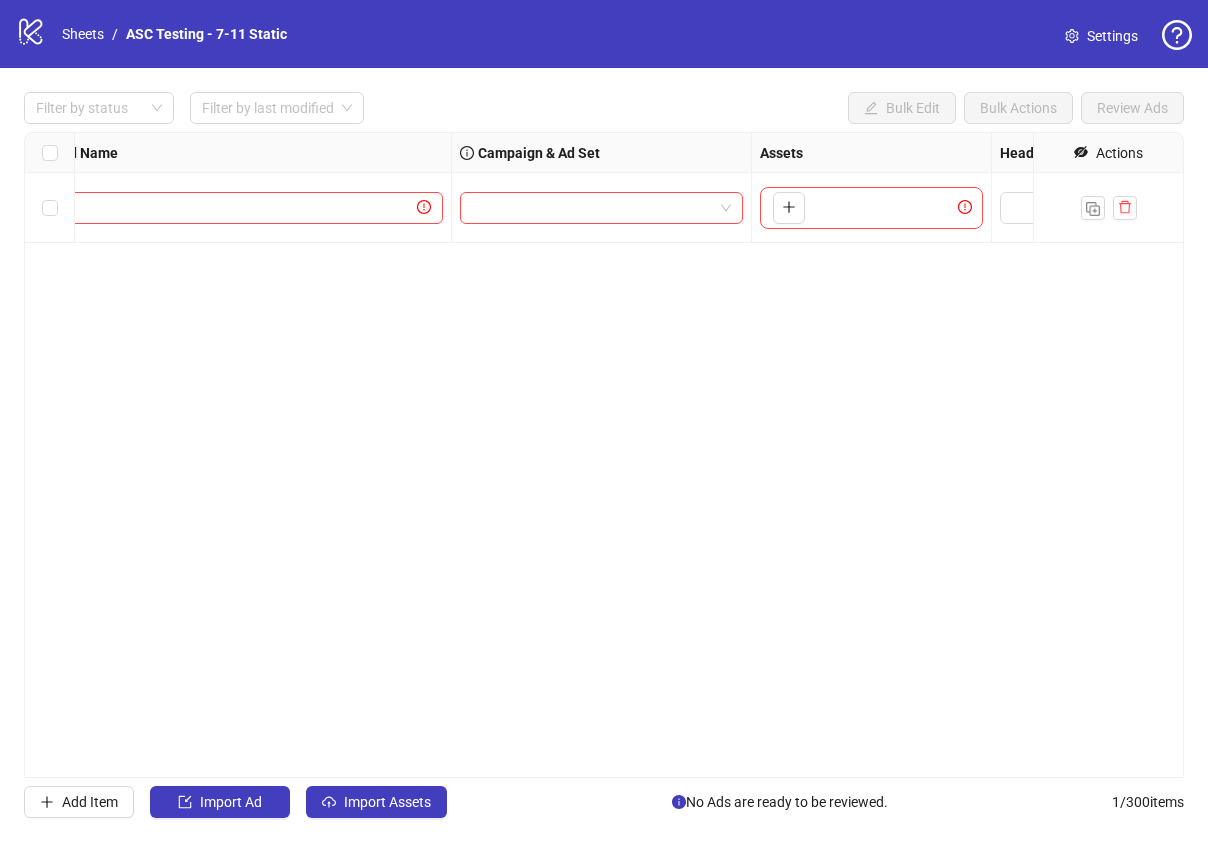 scroll, scrollTop: 0, scrollLeft: 228, axis: horizontal 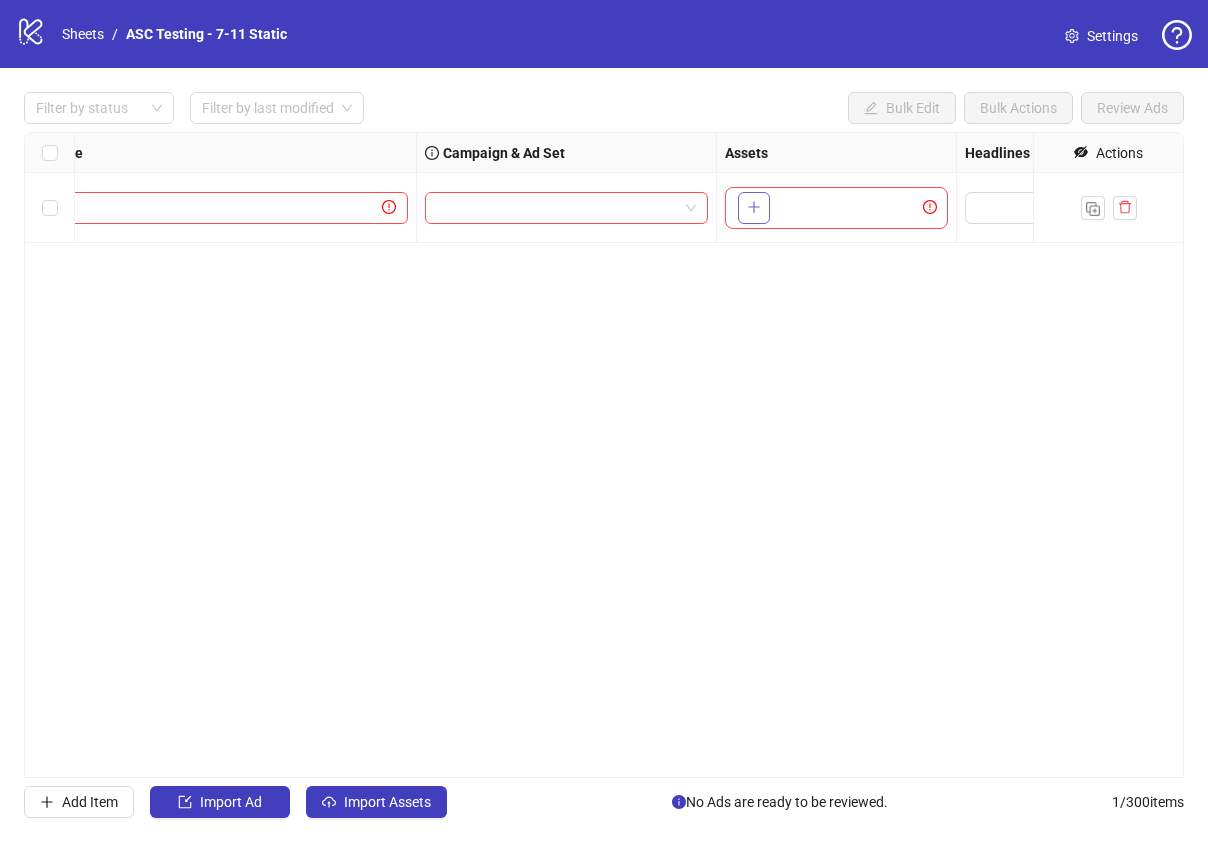 click 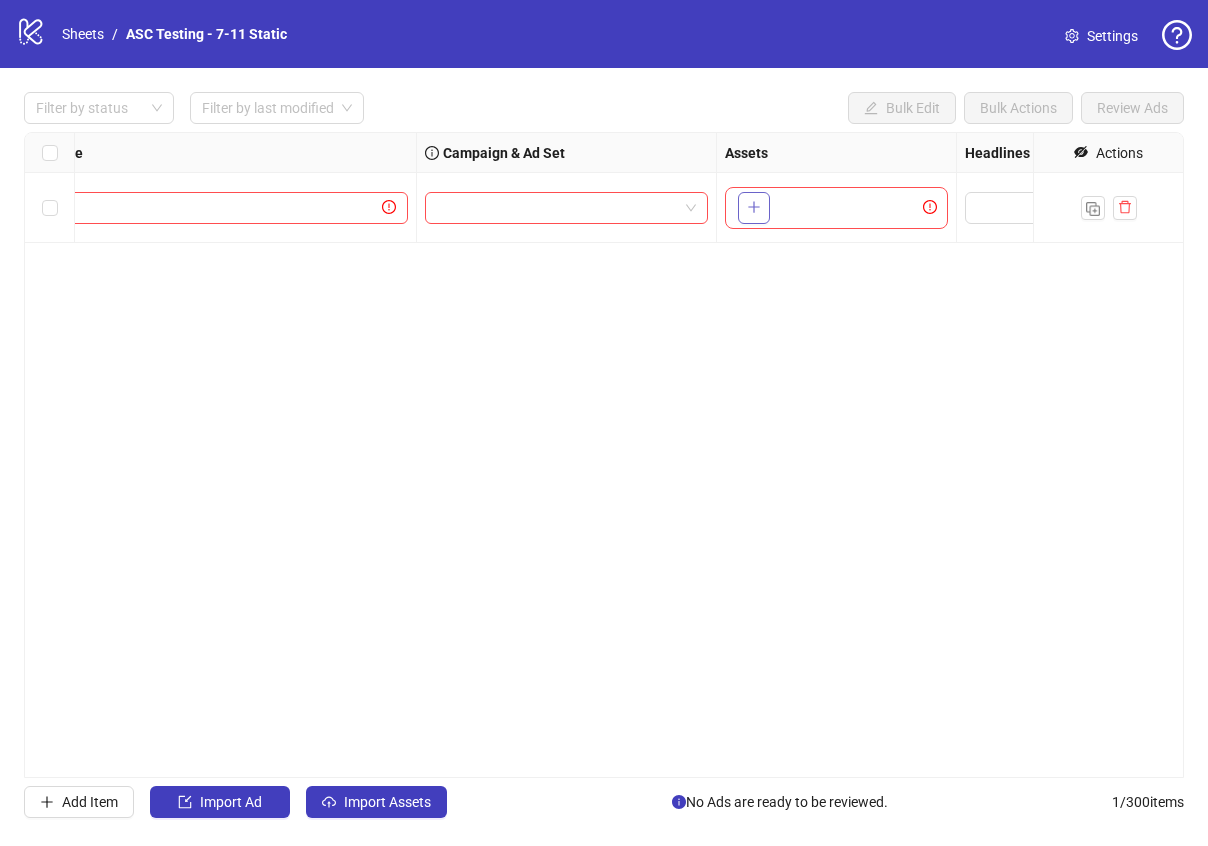 click at bounding box center (754, 208) 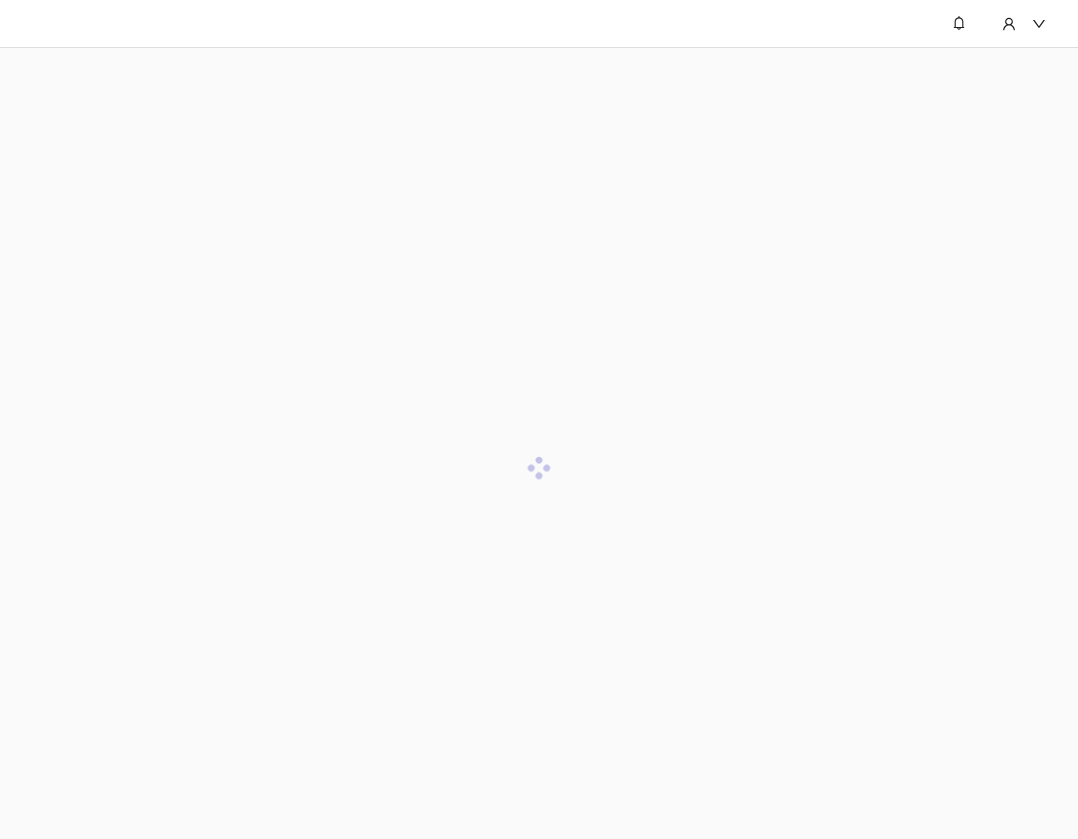 scroll, scrollTop: 0, scrollLeft: 0, axis: both 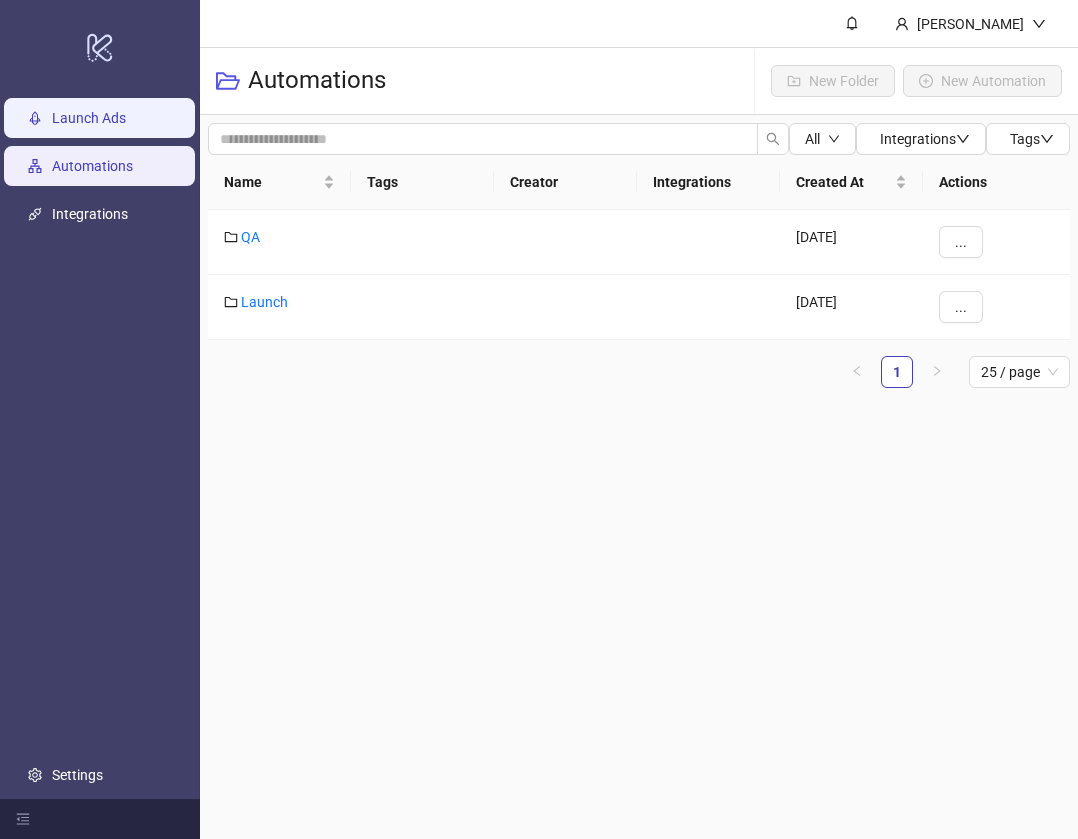 click on "Launch Ads" at bounding box center [89, 118] 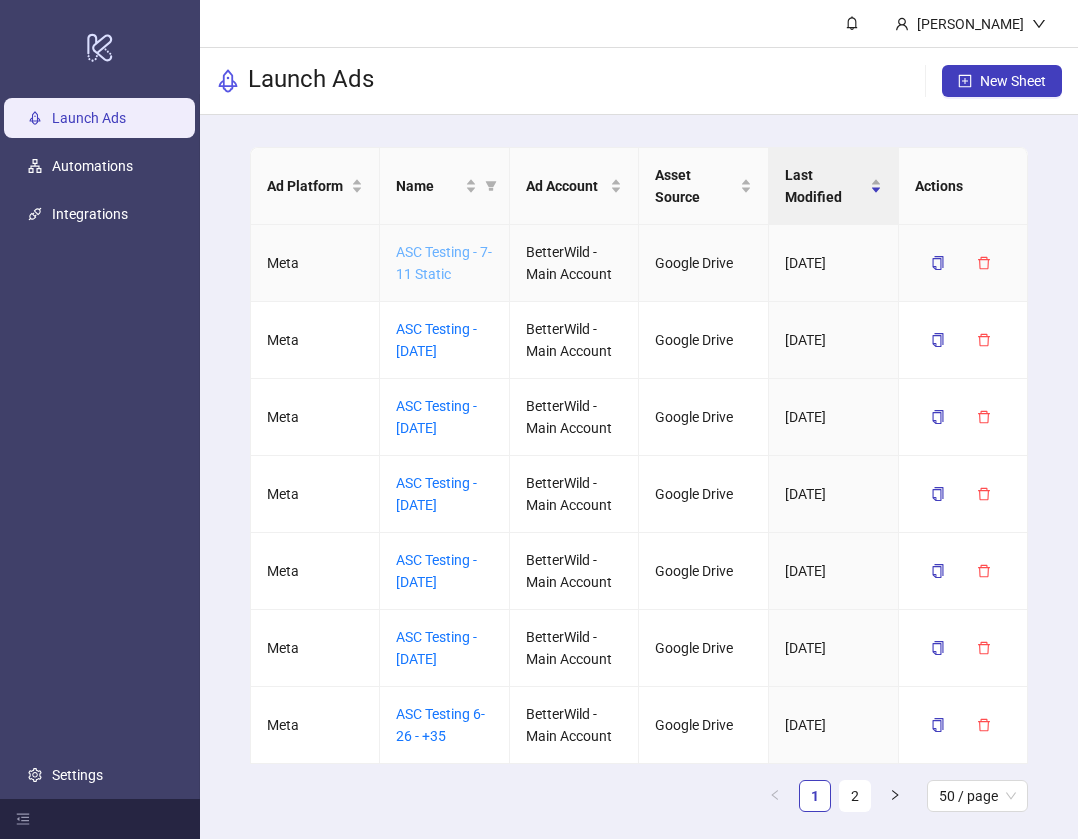 click on "ASC Testing - 7-11 Static" at bounding box center (444, 263) 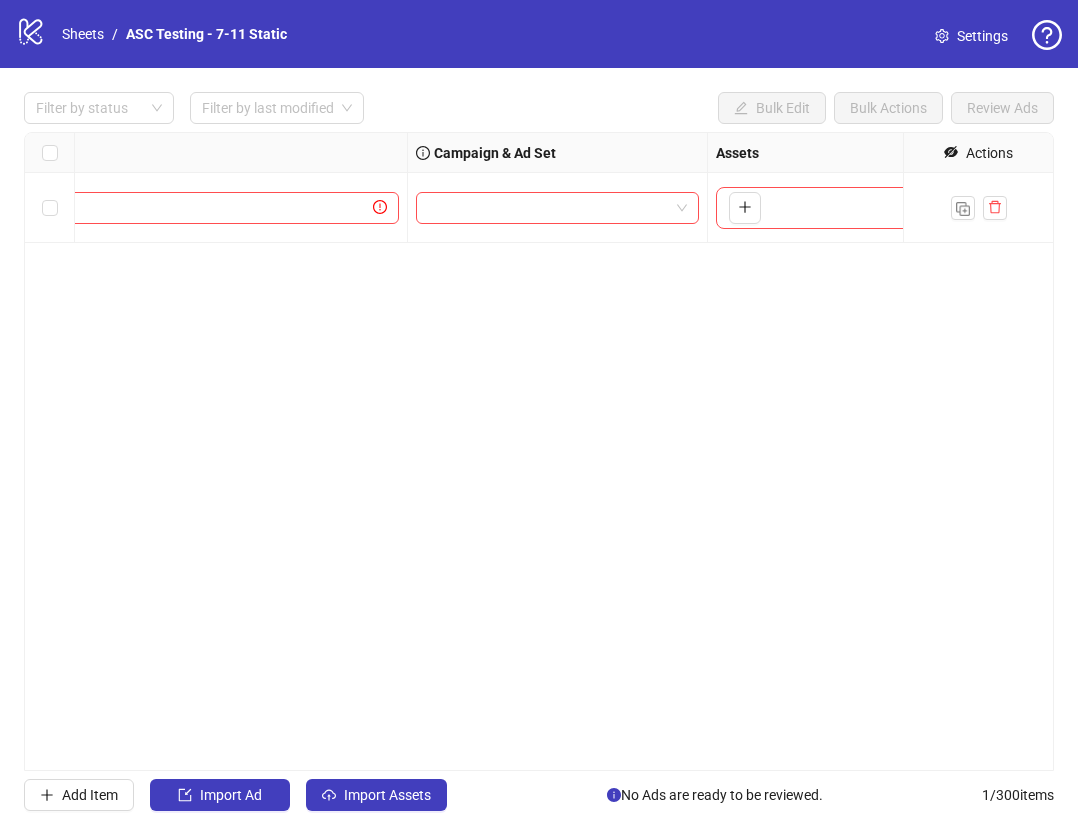 scroll, scrollTop: 0, scrollLeft: 274, axis: horizontal 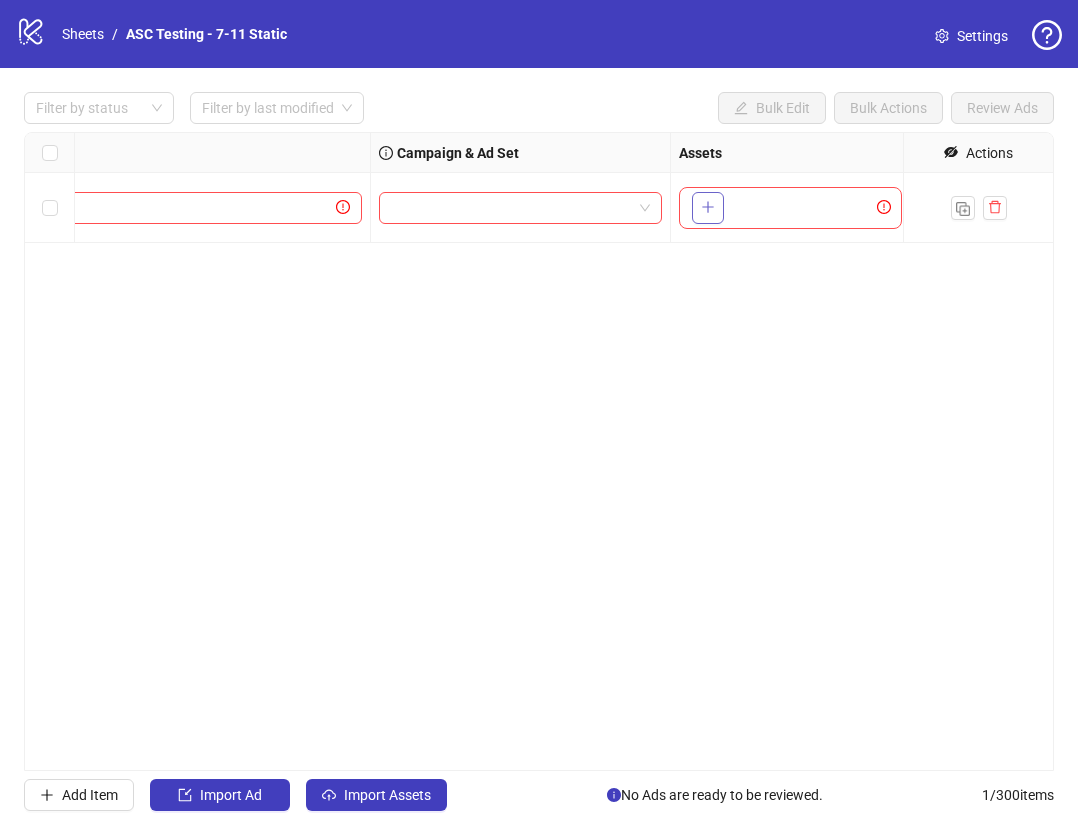 click at bounding box center [708, 208] 